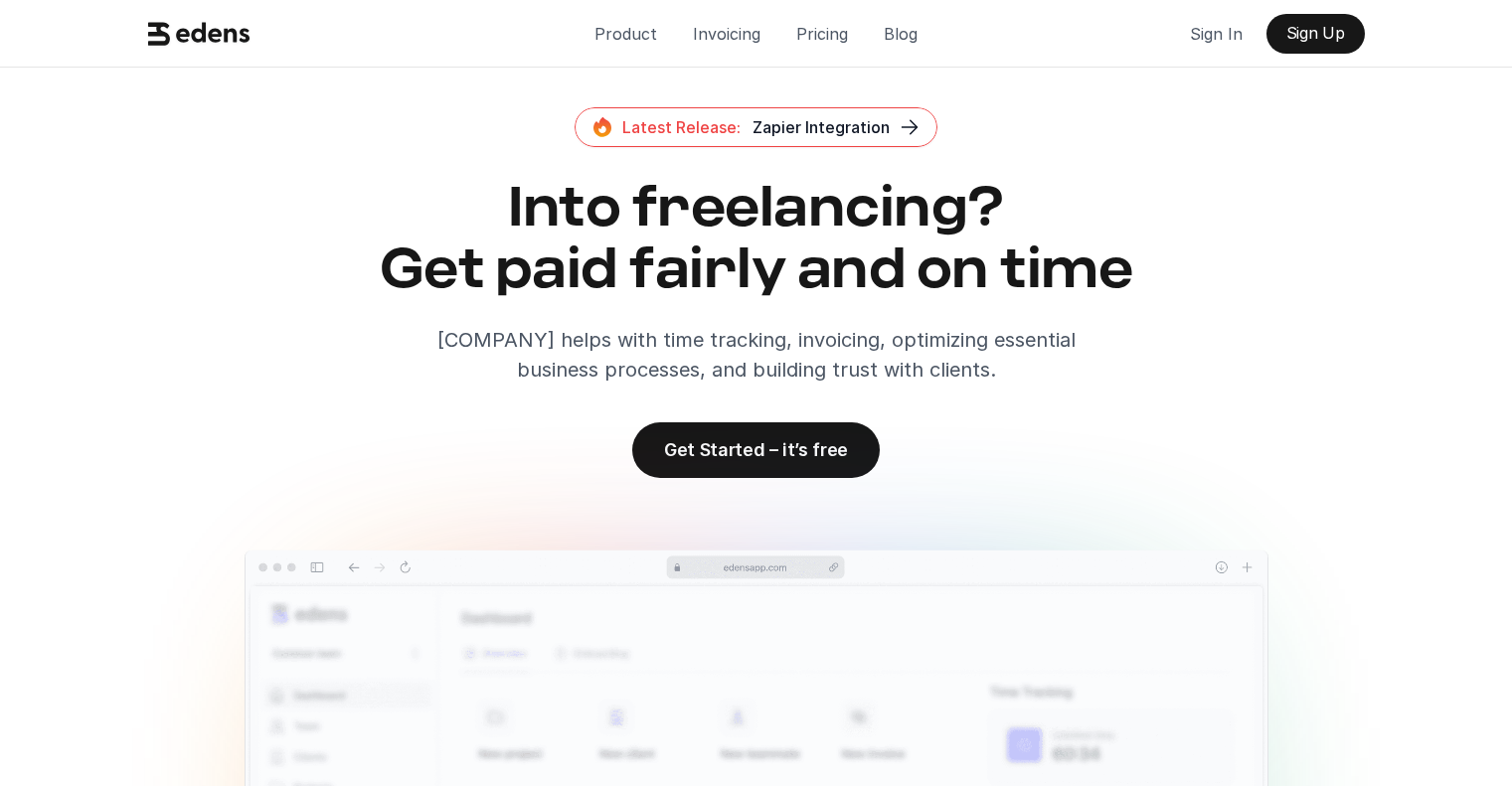 scroll, scrollTop: 298, scrollLeft: 0, axis: vertical 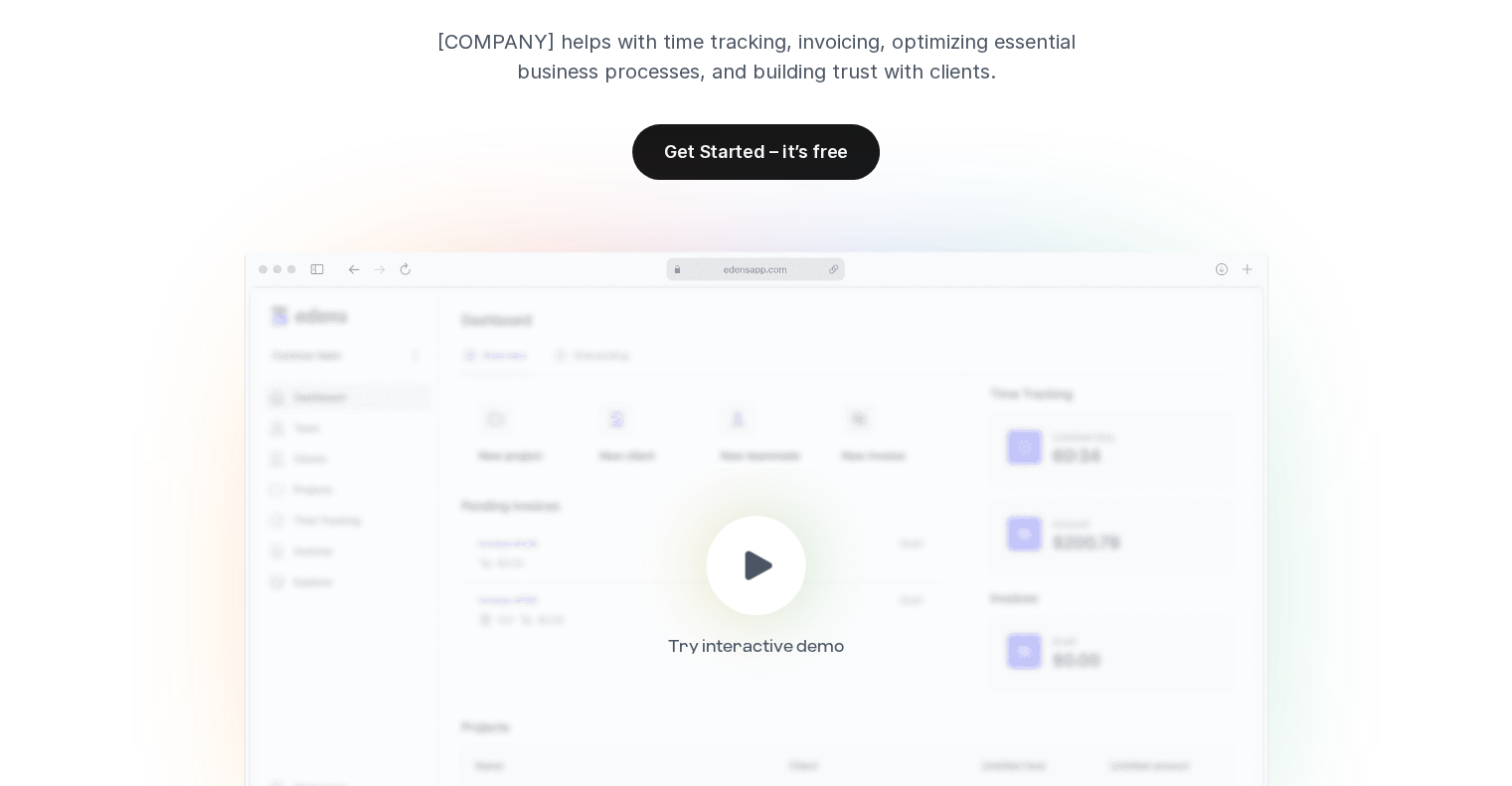 click at bounding box center [758, 564] 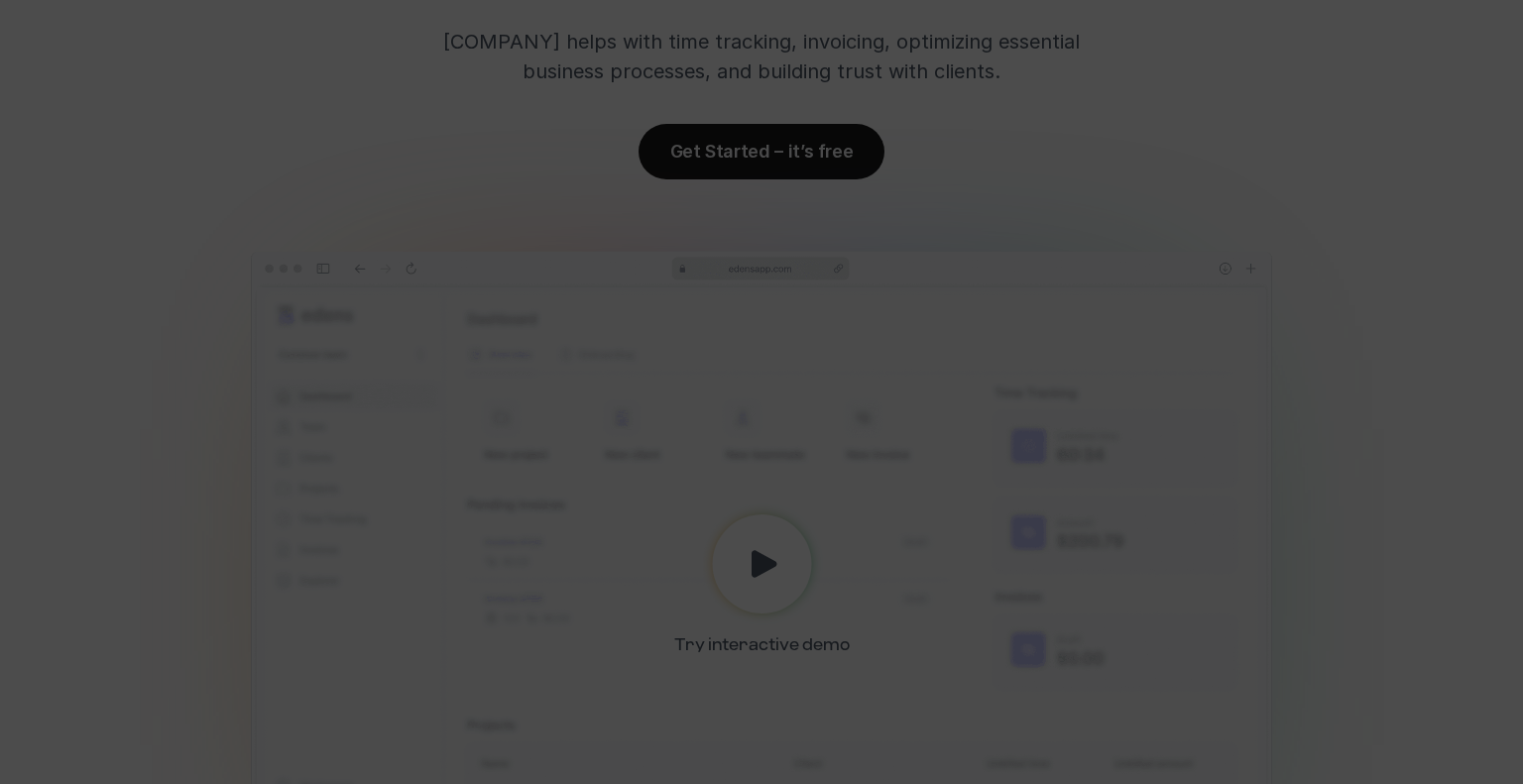 click at bounding box center [762, 392] 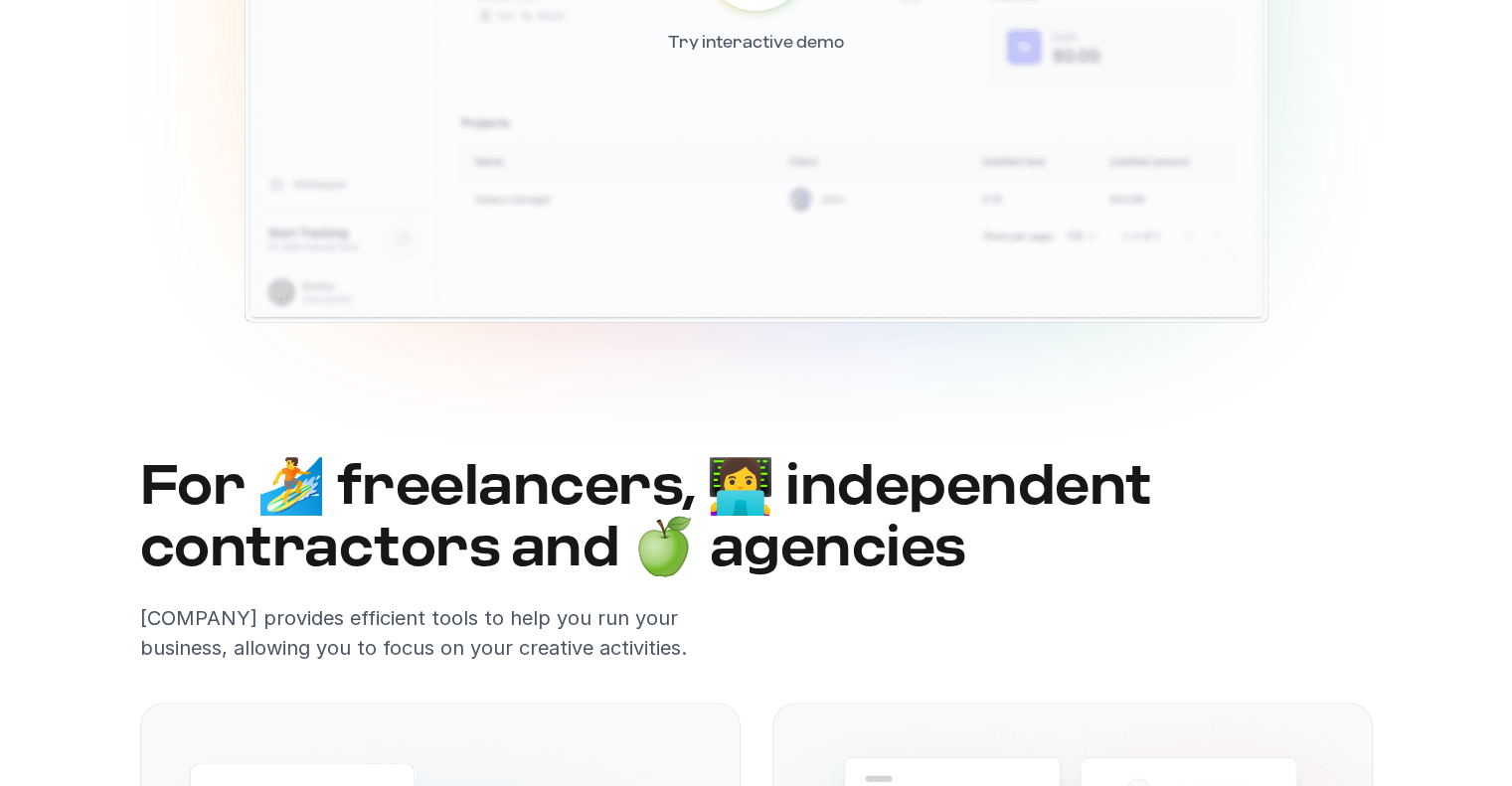 scroll, scrollTop: 1093, scrollLeft: 0, axis: vertical 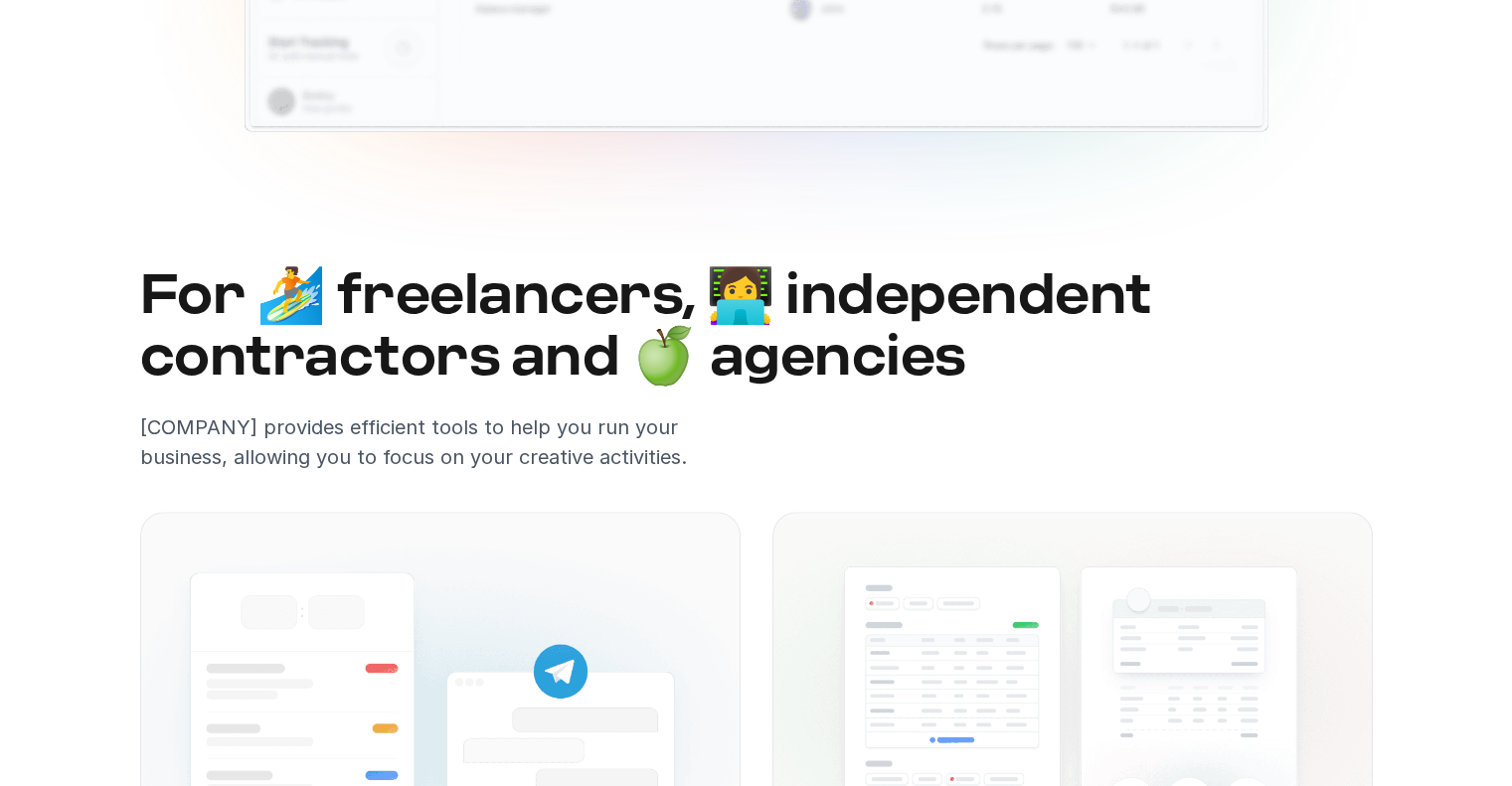 click on "For 🏄 freelancers, 👩‍💻 independent contractors and 🍏 agencies" at bounding box center [756, 327] 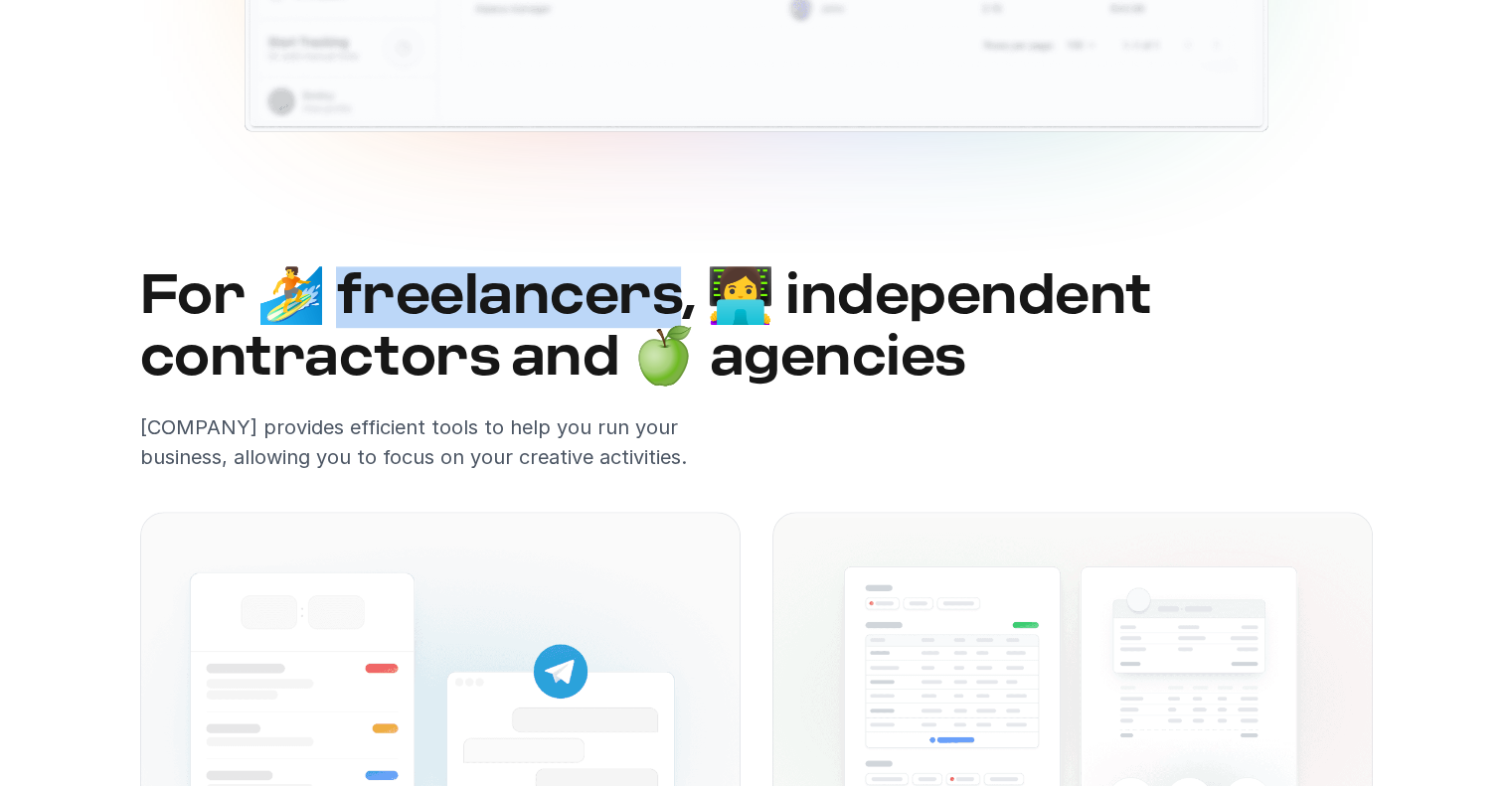 click on "For 🏄 freelancers, 👩‍💻 independent contractors and 🍏 agencies" at bounding box center (756, 327) 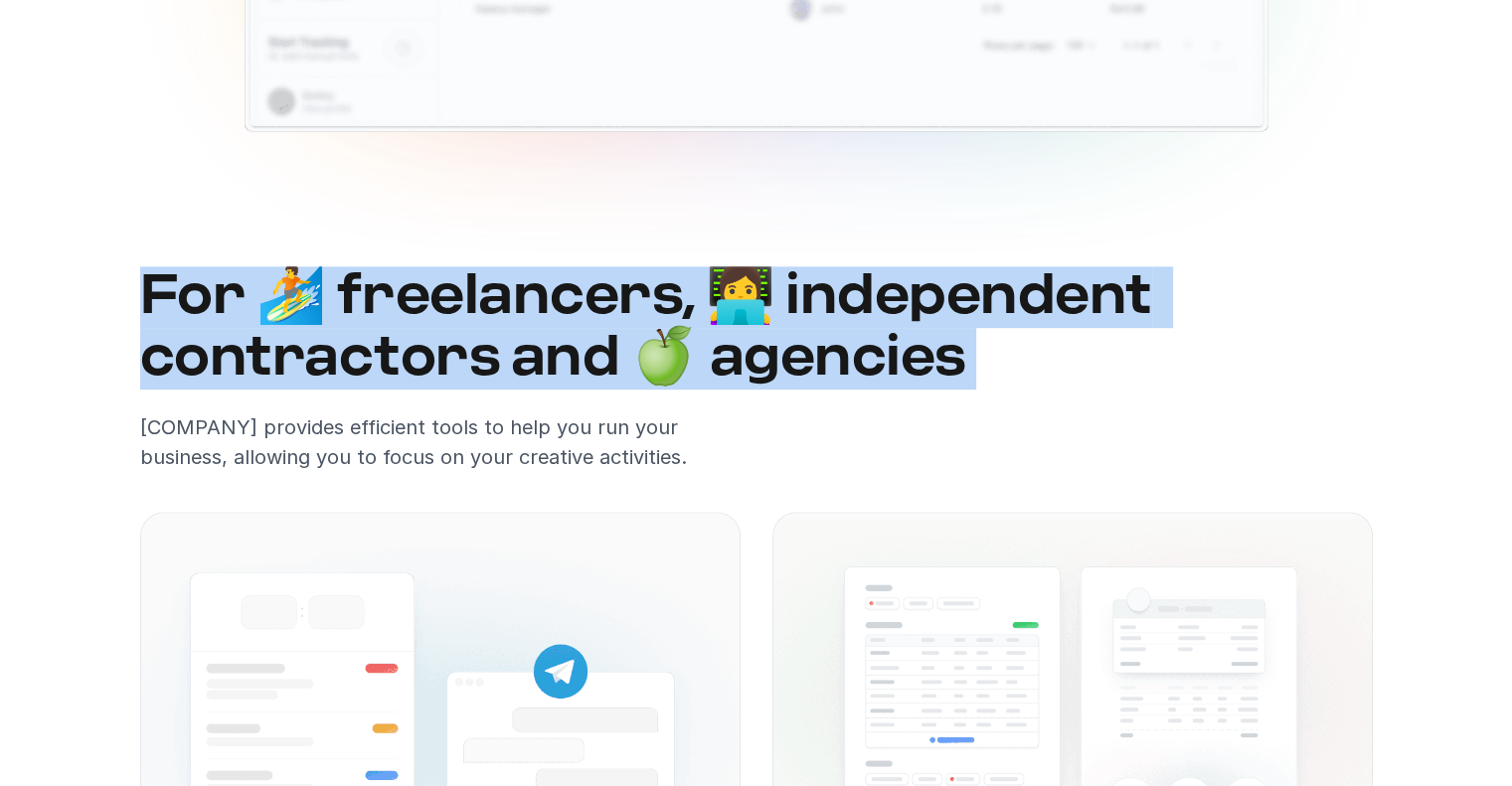 drag, startPoint x: 441, startPoint y: 301, endPoint x: 479, endPoint y: 359, distance: 69.339743 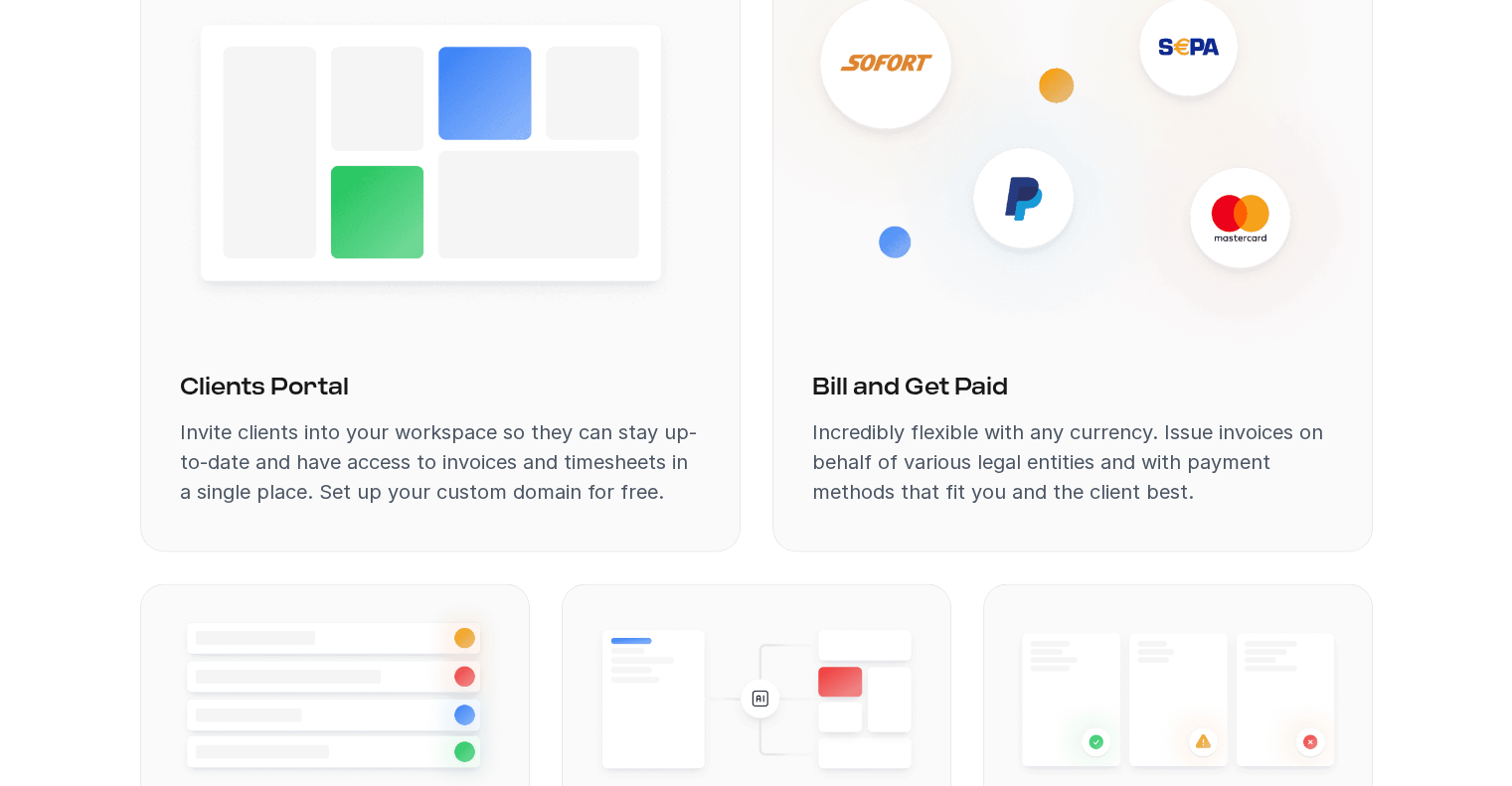 scroll, scrollTop: 2782, scrollLeft: 0, axis: vertical 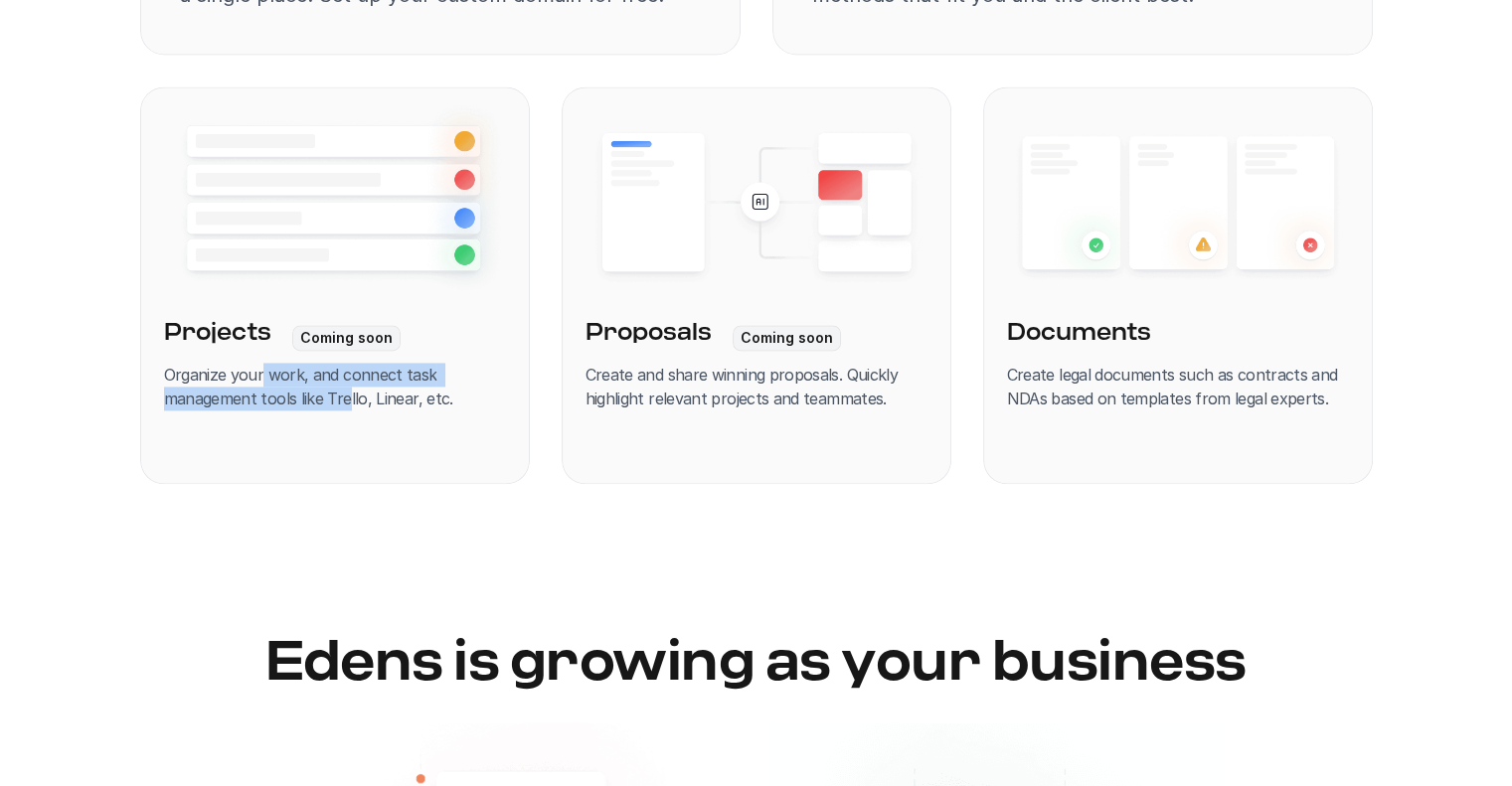 drag, startPoint x: 258, startPoint y: 380, endPoint x: 379, endPoint y: 412, distance: 125.1599 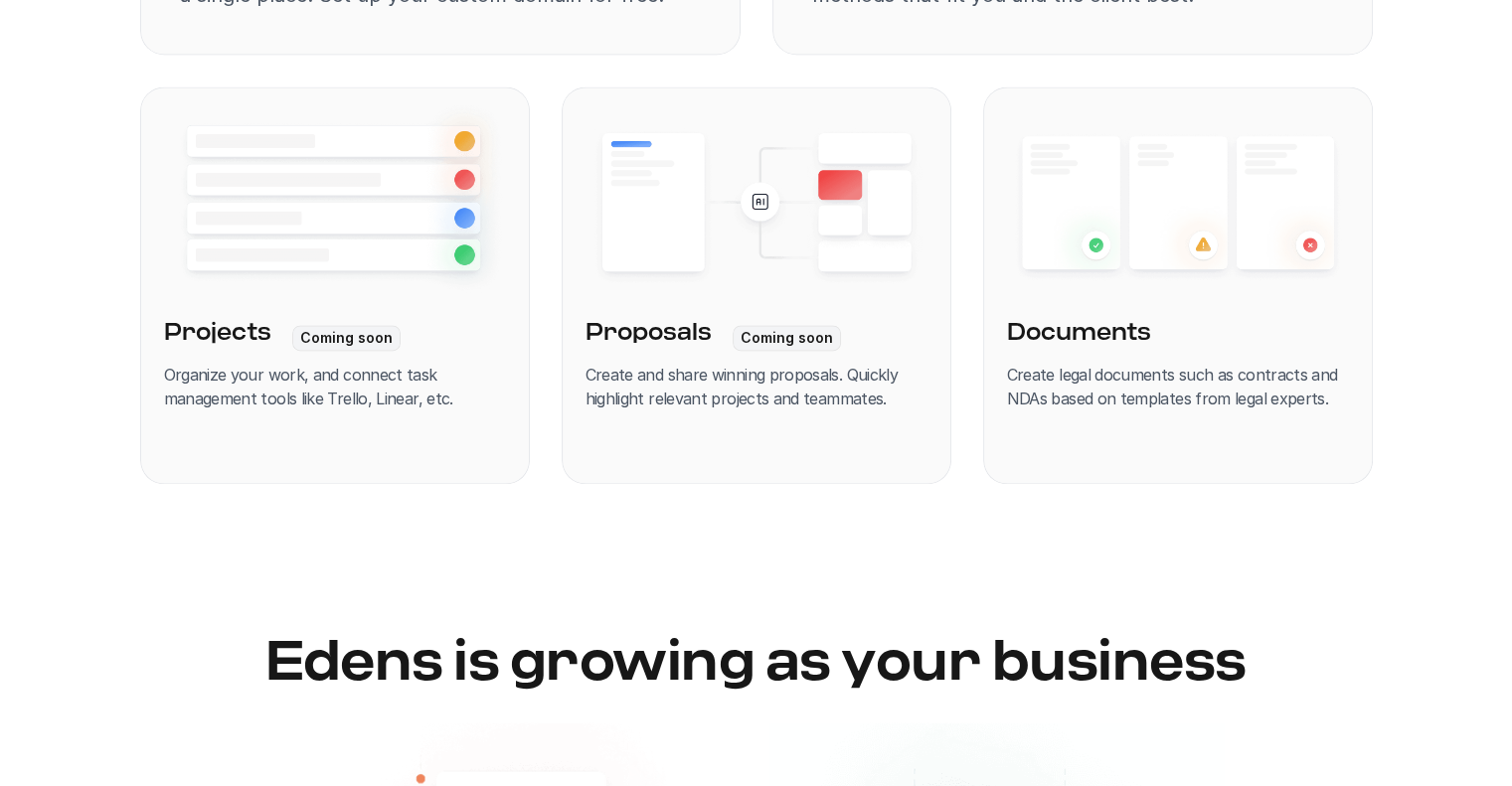 drag, startPoint x: 379, startPoint y: 412, endPoint x: 442, endPoint y: 503, distance: 110.67972 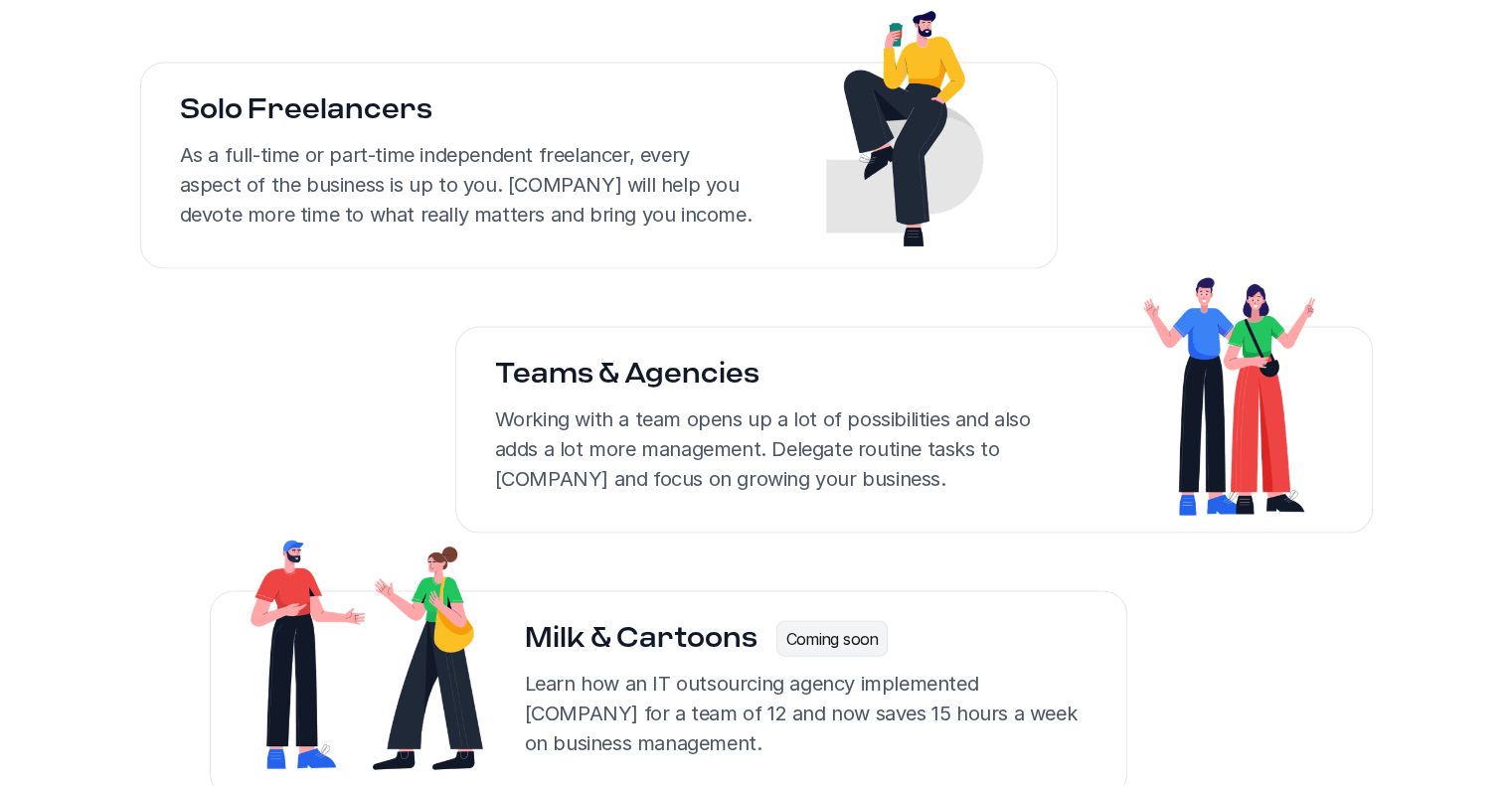scroll, scrollTop: 3975, scrollLeft: 0, axis: vertical 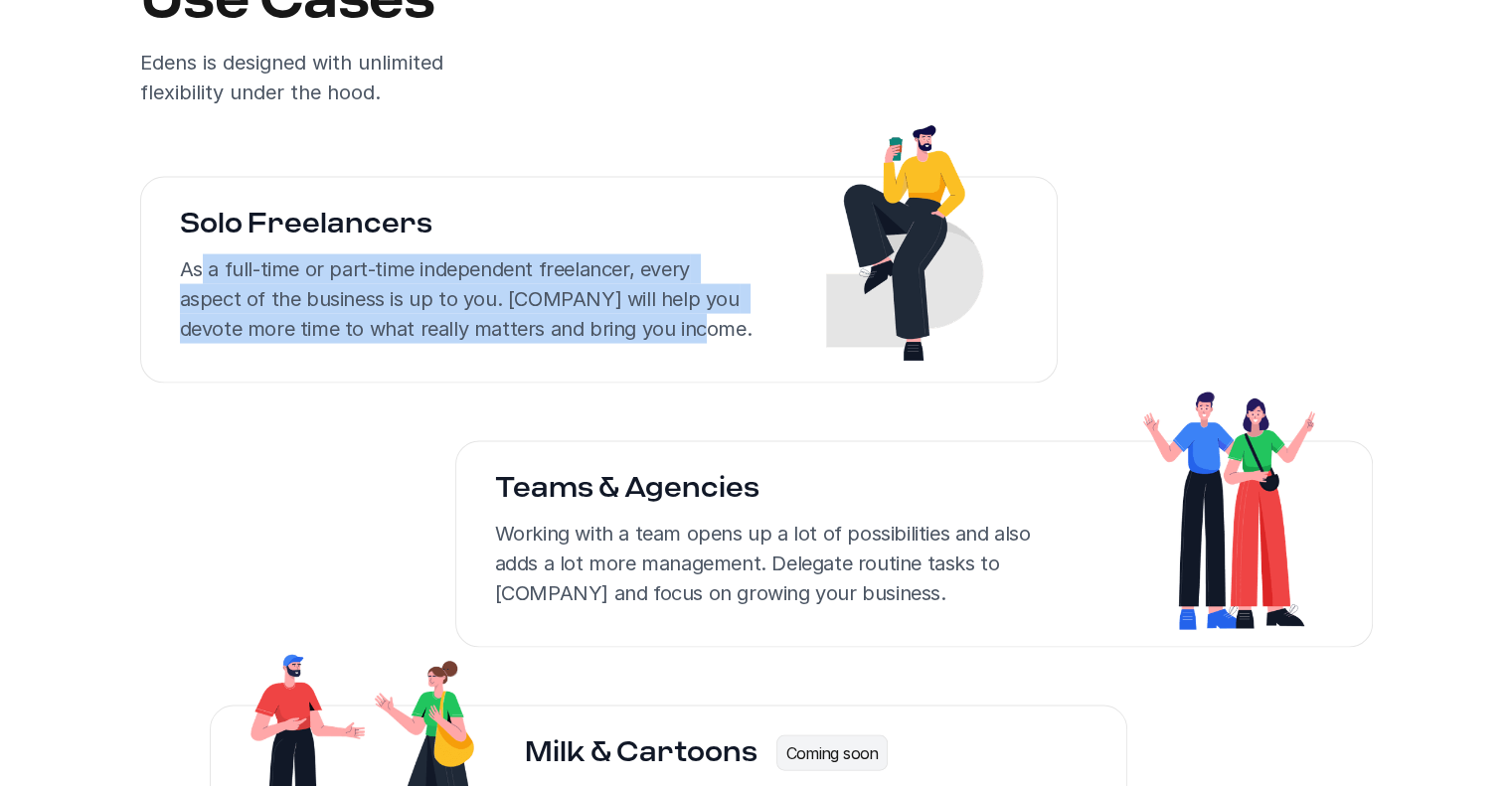 drag, startPoint x: 199, startPoint y: 268, endPoint x: 664, endPoint y: 329, distance: 468.98401 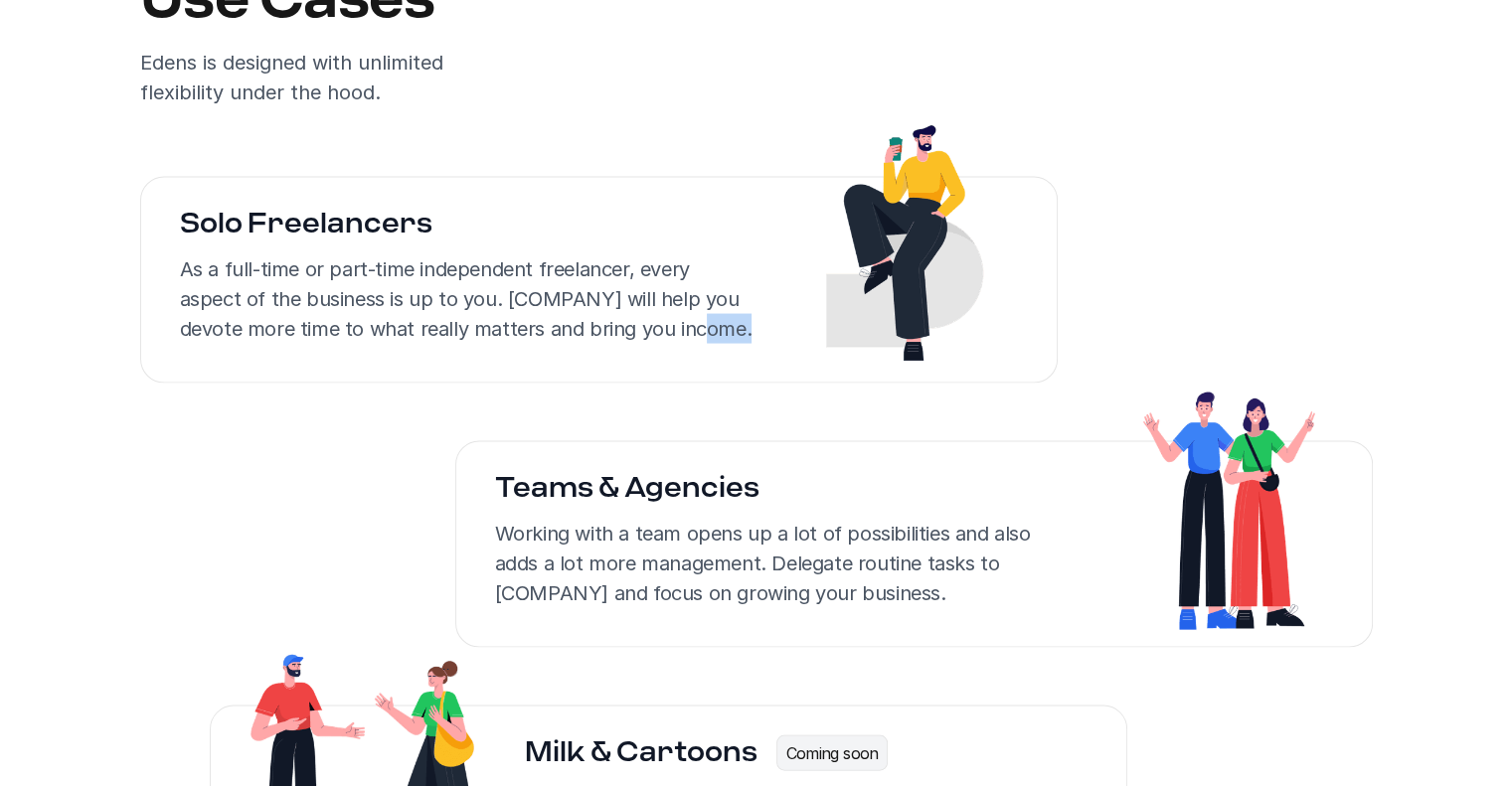 click on "As a full-time or part-time independent freelancer, every aspect of the business is up to you. [COMPANY] will help you devote more time to what really matters and bring you income." at bounding box center [467, 299] 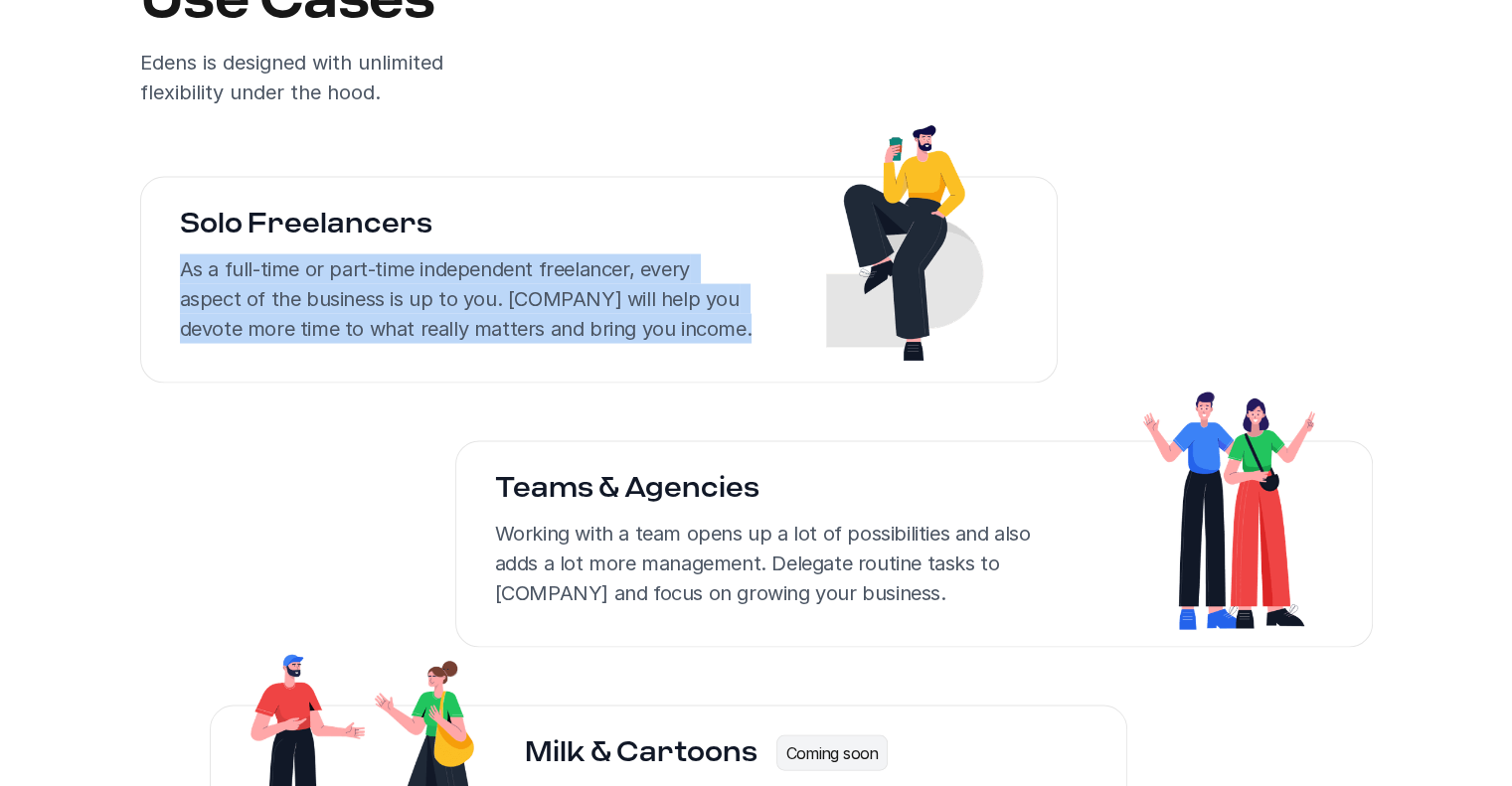drag, startPoint x: 664, startPoint y: 329, endPoint x: 270, endPoint y: 295, distance: 395.4643 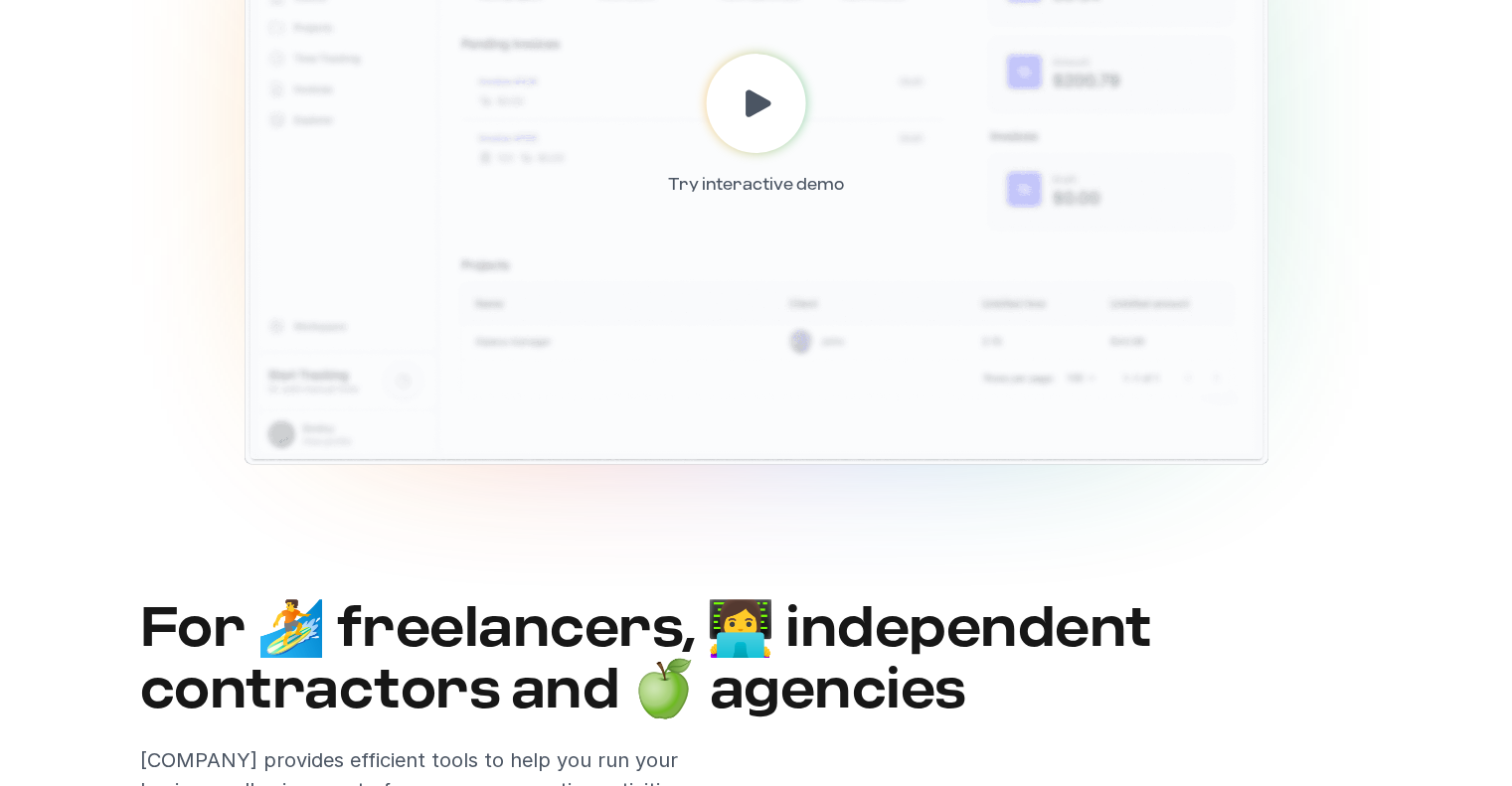 scroll, scrollTop: 0, scrollLeft: 0, axis: both 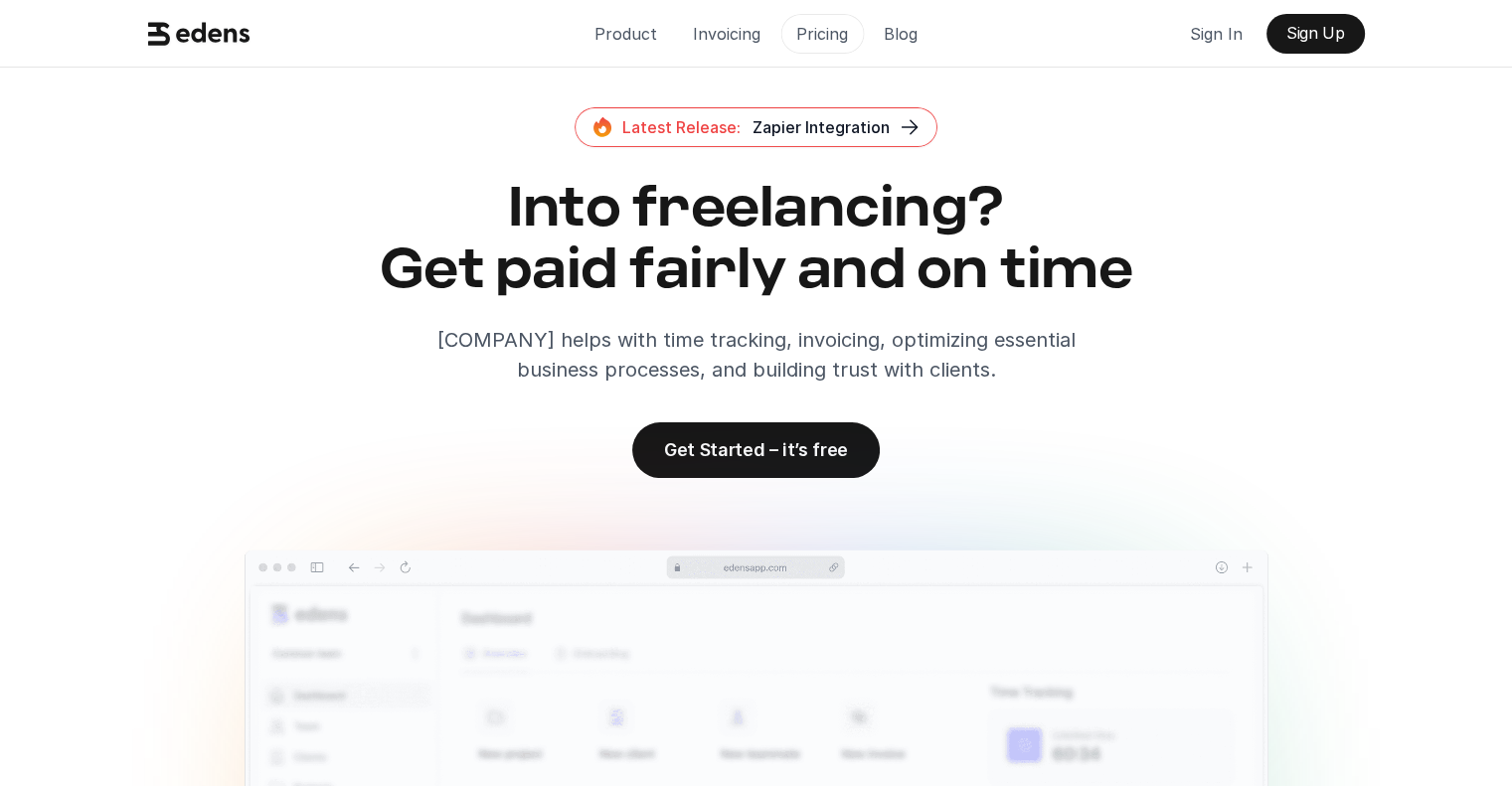 click on "Pricing" at bounding box center [822, 34] 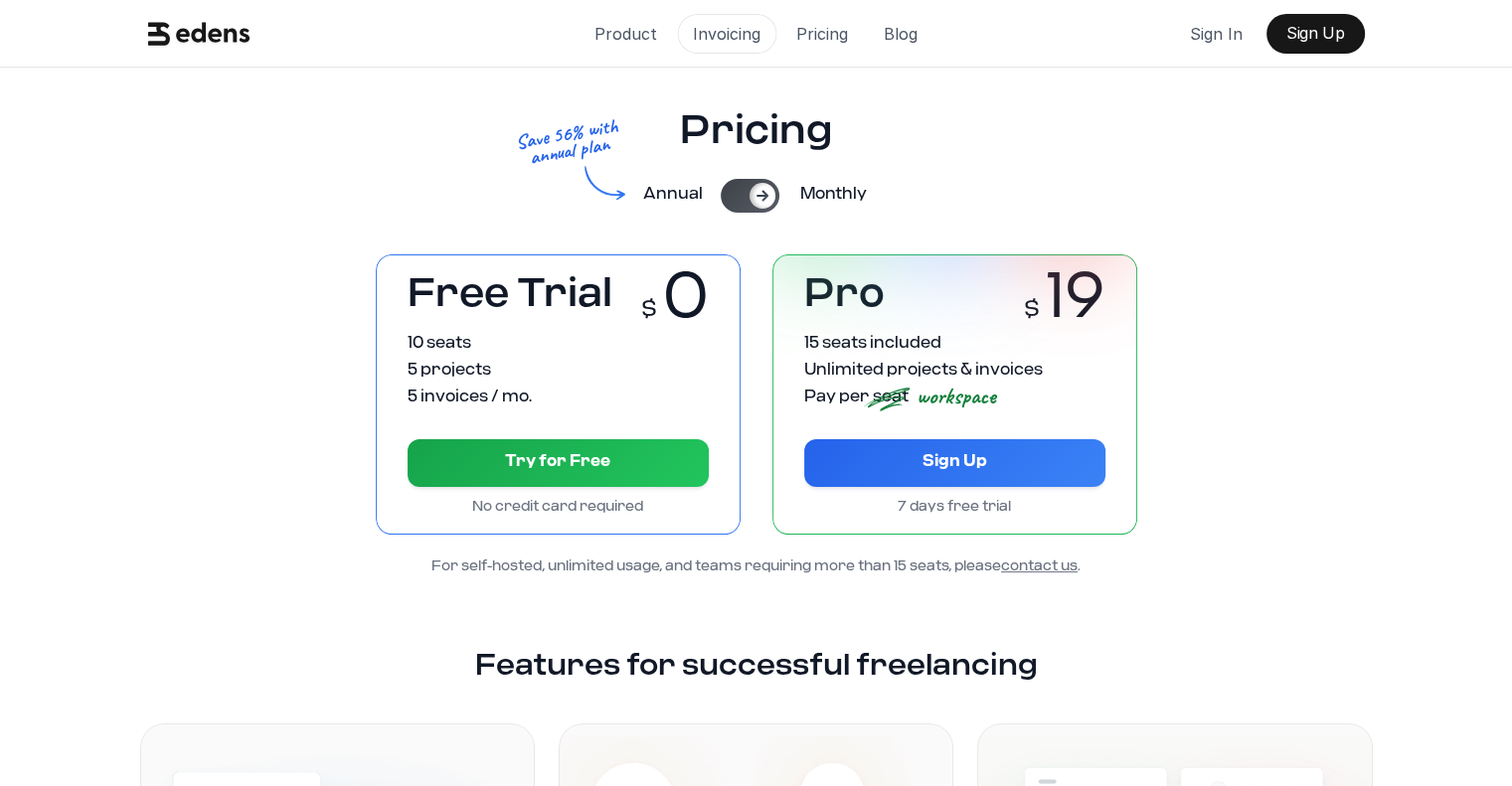 click on "Invoicing" at bounding box center [727, 34] 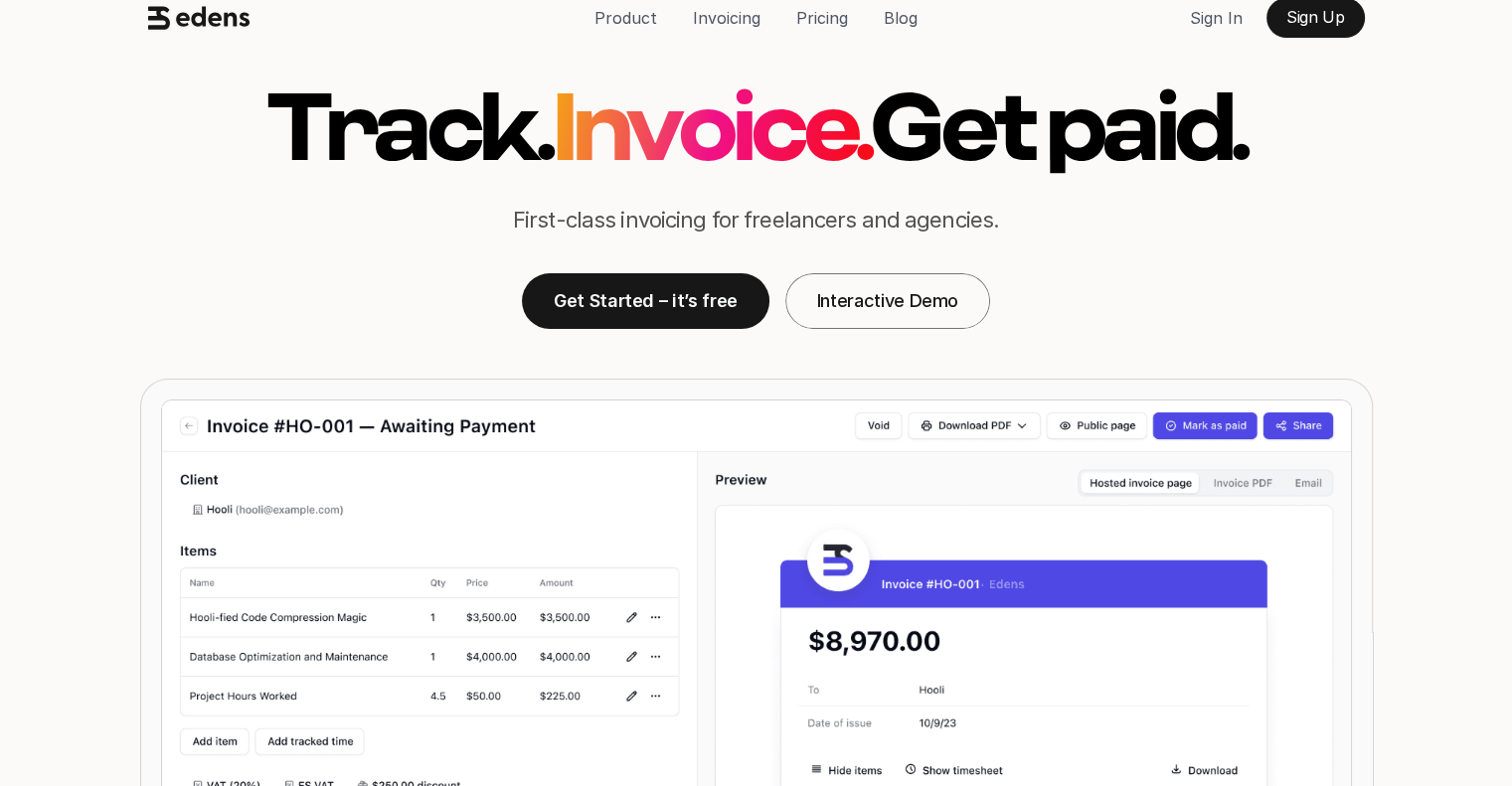 scroll, scrollTop: 0, scrollLeft: 0, axis: both 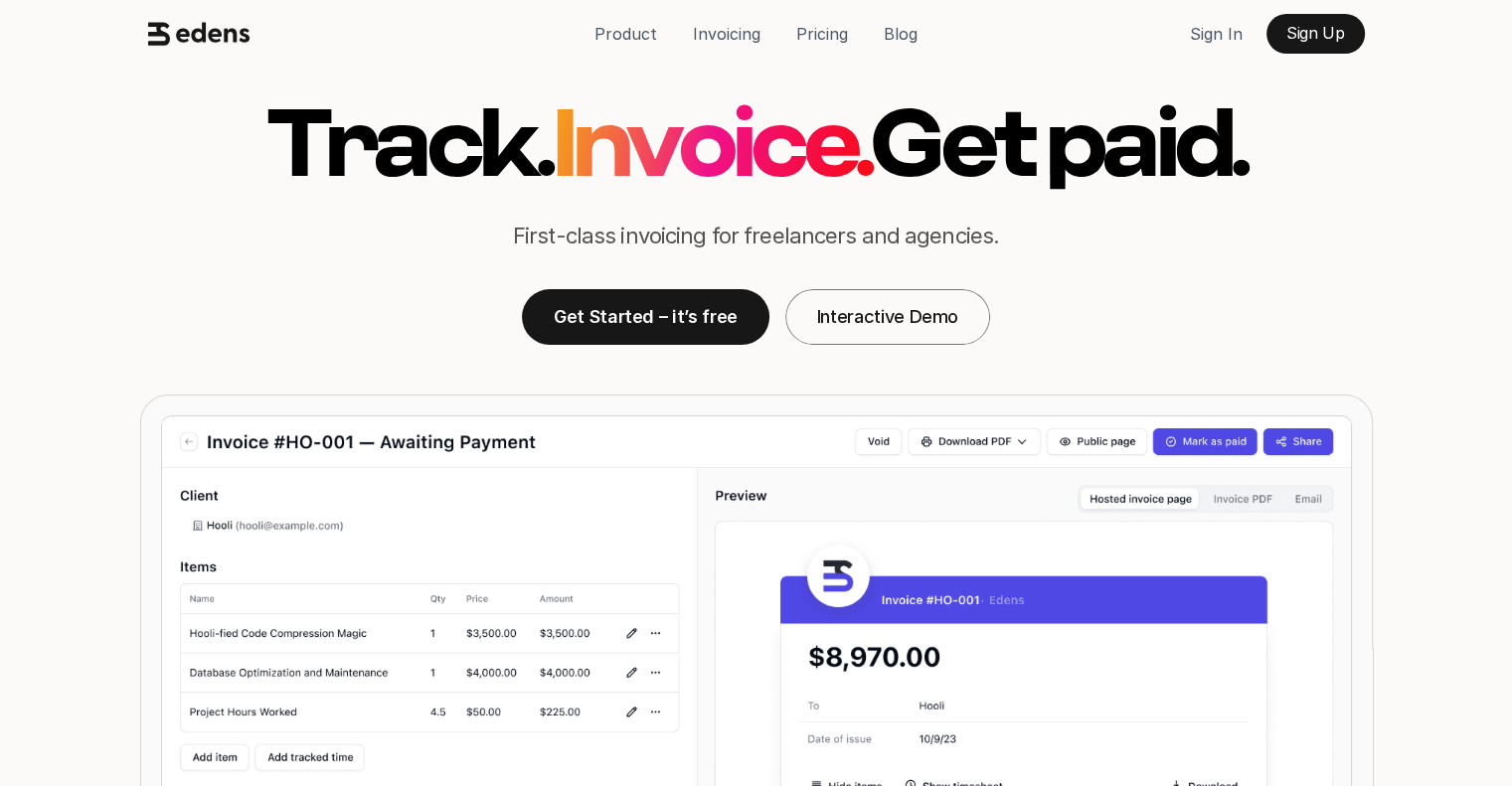 click on "Get Started – it’s free" at bounding box center (645, 317) 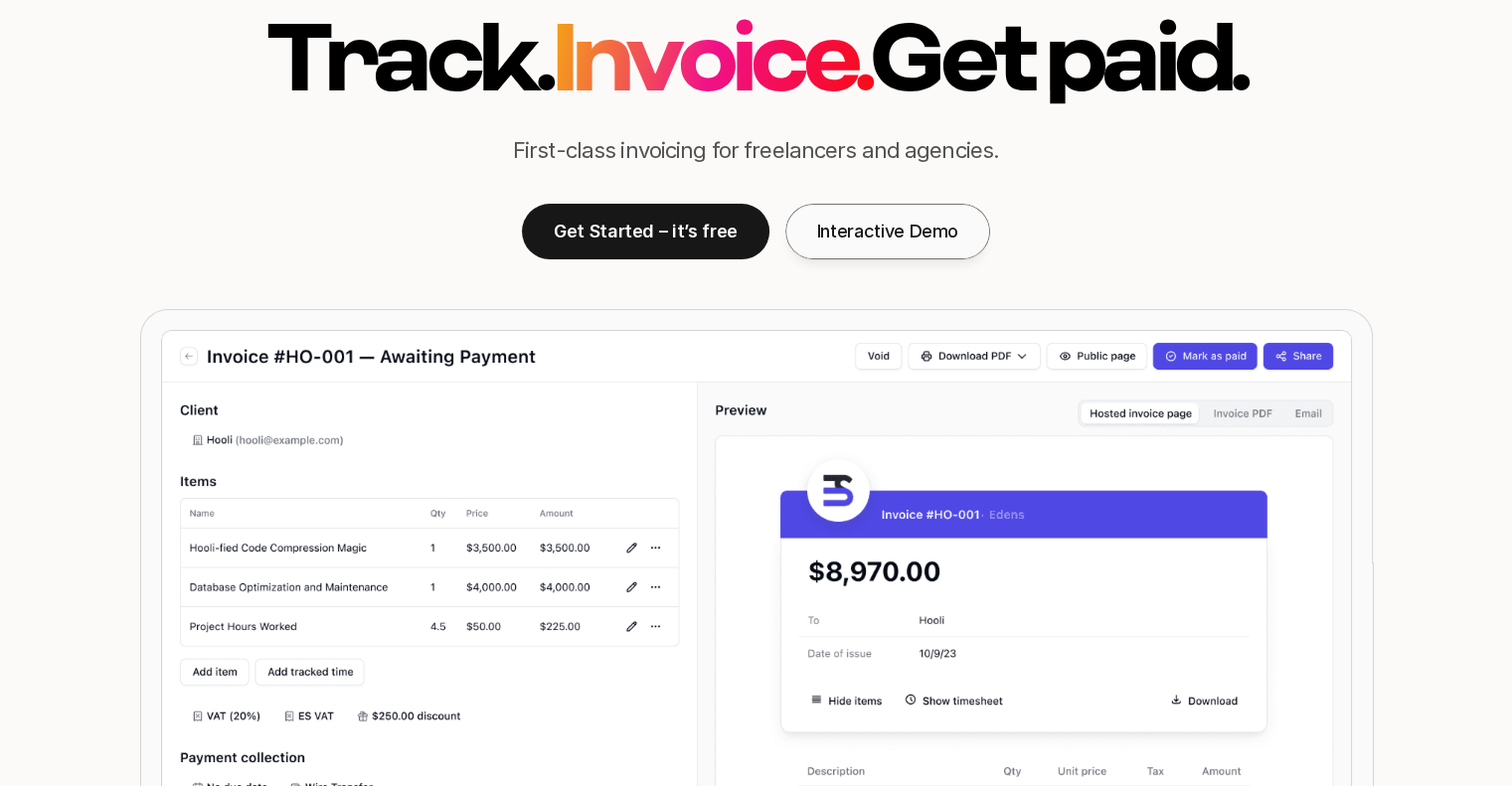 scroll, scrollTop: 0, scrollLeft: 0, axis: both 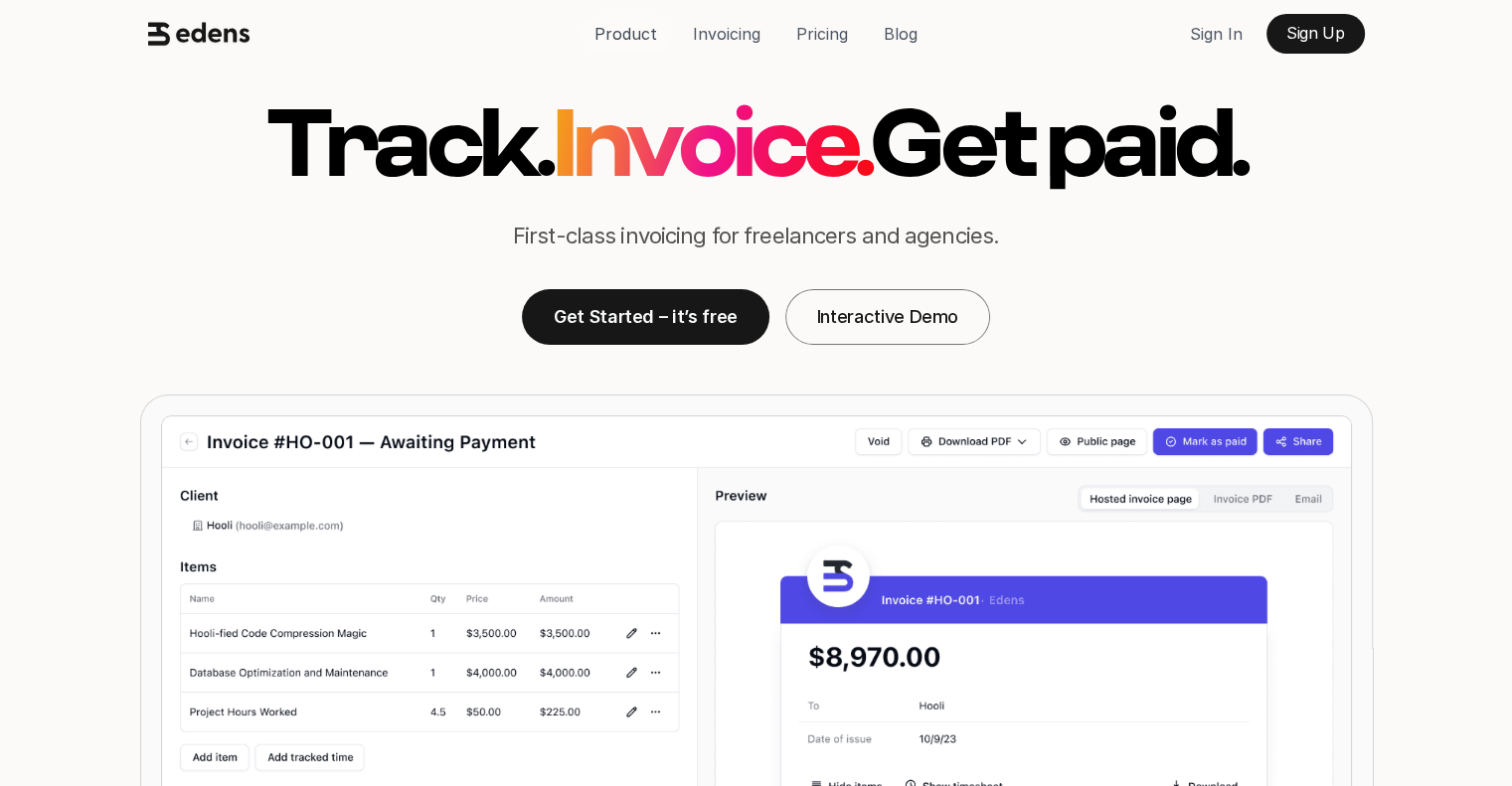 click on "Product" at bounding box center (625, 34) 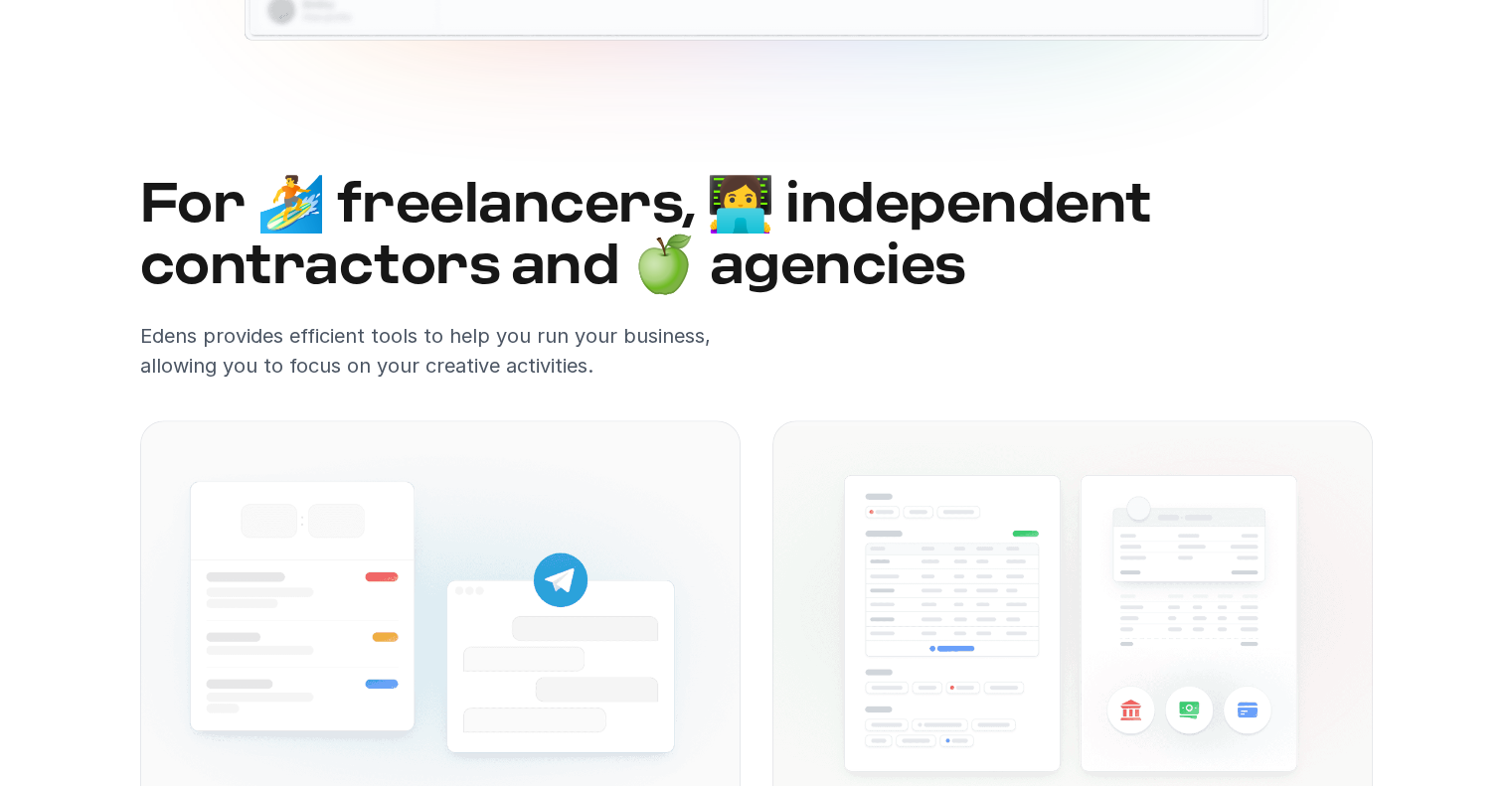 scroll, scrollTop: 1260, scrollLeft: 0, axis: vertical 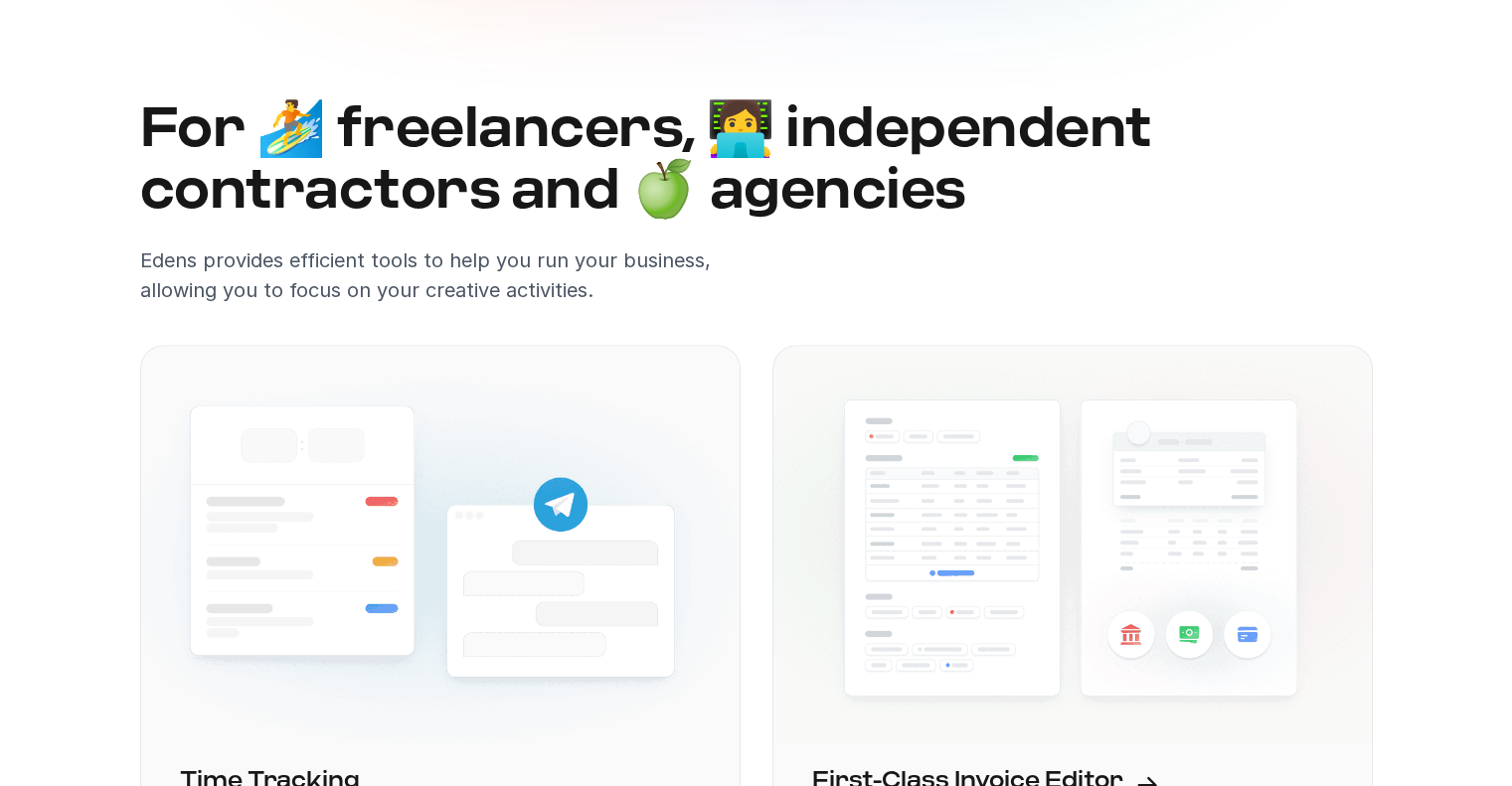 click on "For 🏄 freelancers, 👩‍💻 independent contractors and 🍏 agencies" at bounding box center [756, 160] 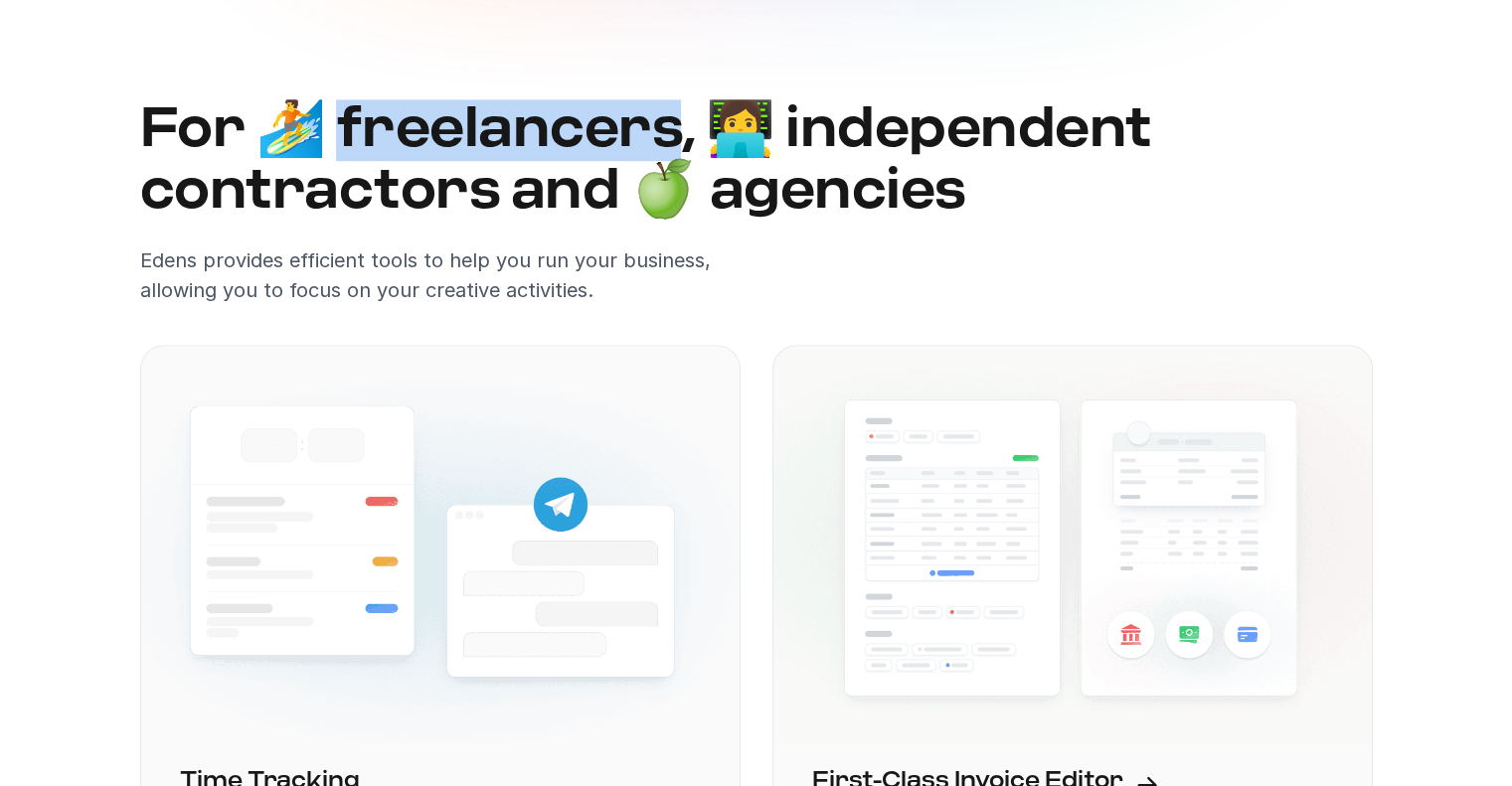 click on "For 🏄 freelancers, 👩‍💻 independent contractors and 🍏 agencies" at bounding box center [756, 160] 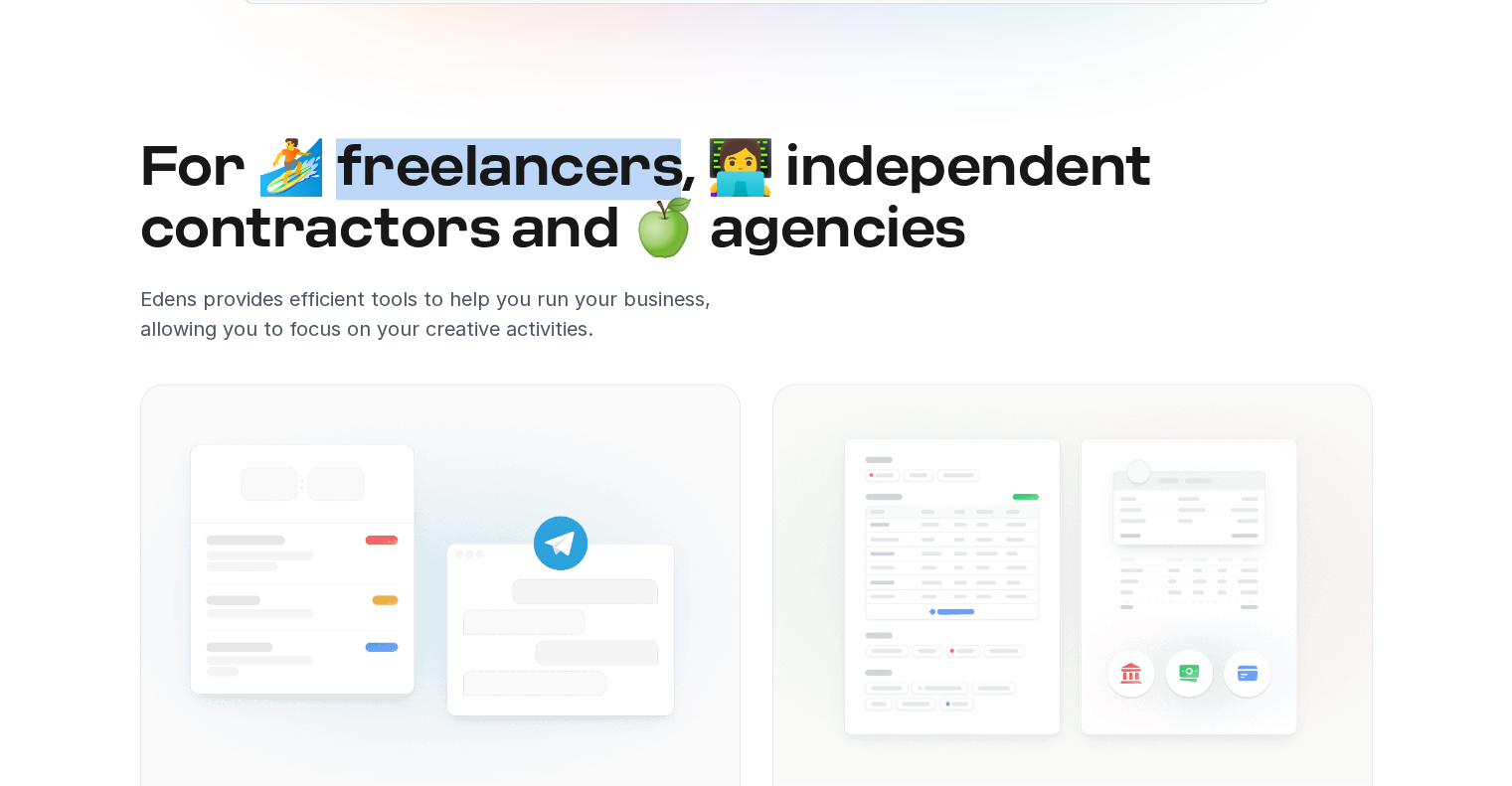 scroll, scrollTop: 962, scrollLeft: 0, axis: vertical 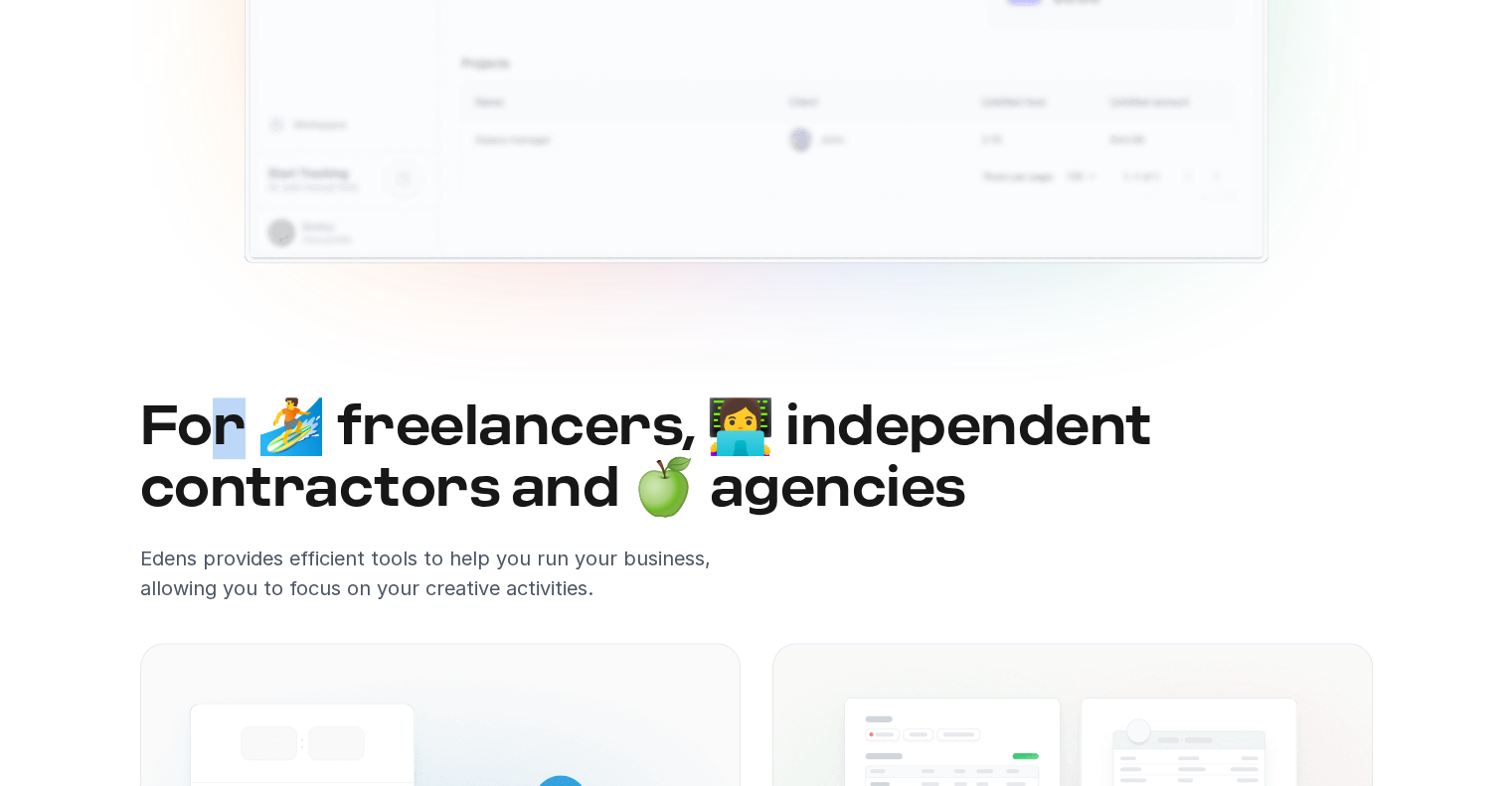 click on "For 🏄 freelancers, 👩‍💻 independent contractors and 🍏 agencies" at bounding box center (756, 458) 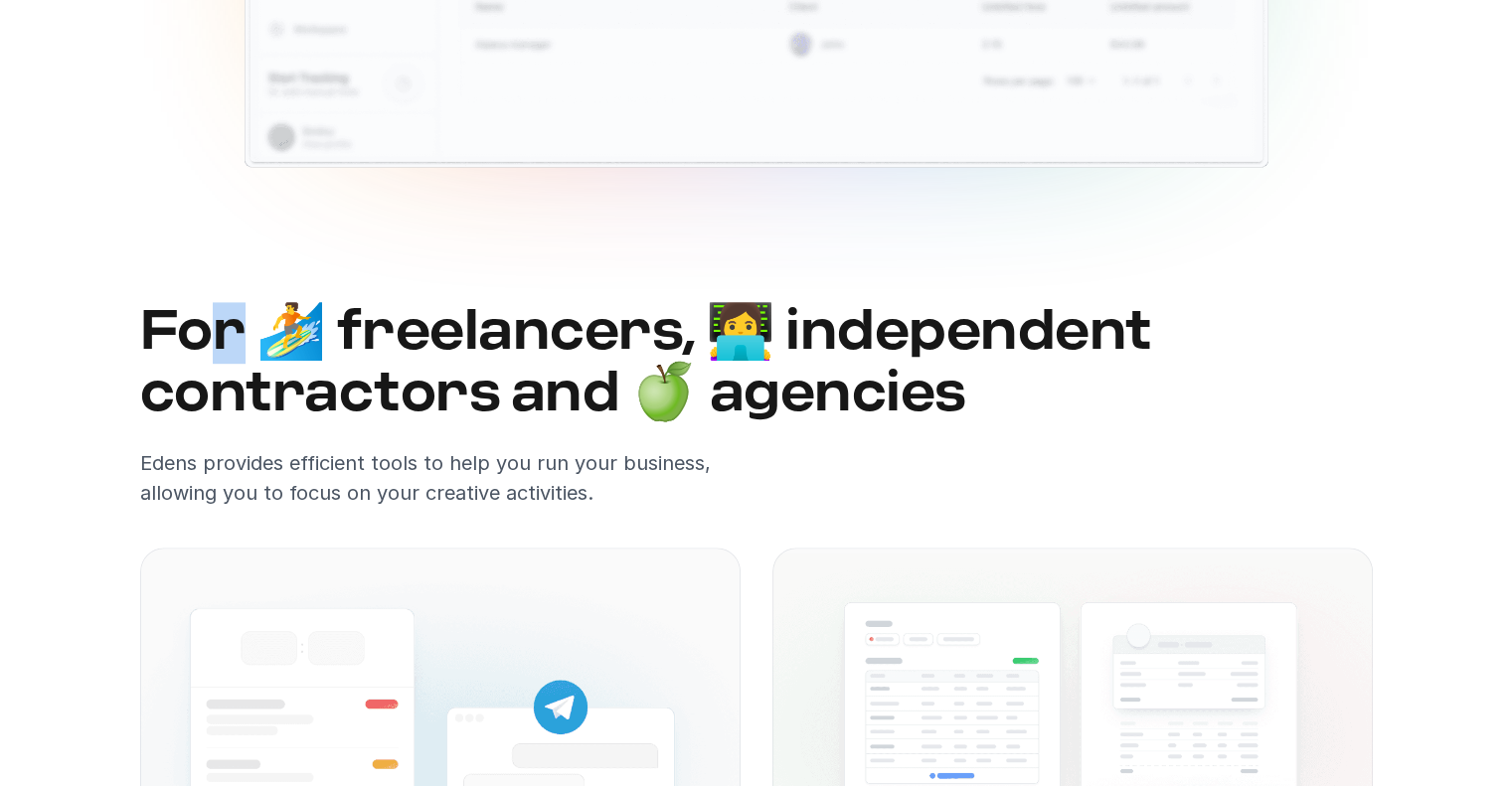 scroll, scrollTop: 1161, scrollLeft: 0, axis: vertical 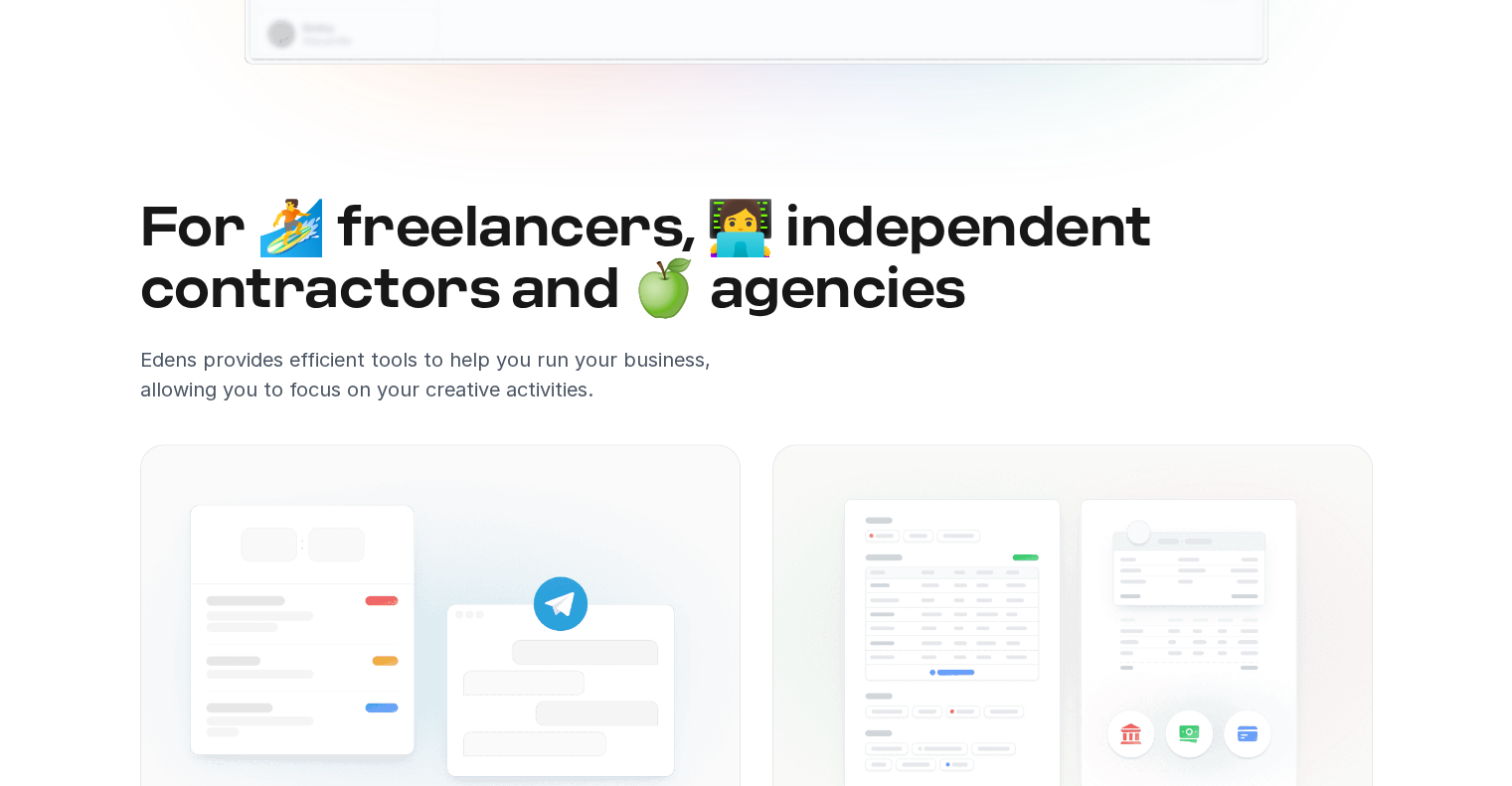 click on "For 🏄 freelancers, 👩‍💻 independent contractors and 🍏 agencies" at bounding box center (756, 259) 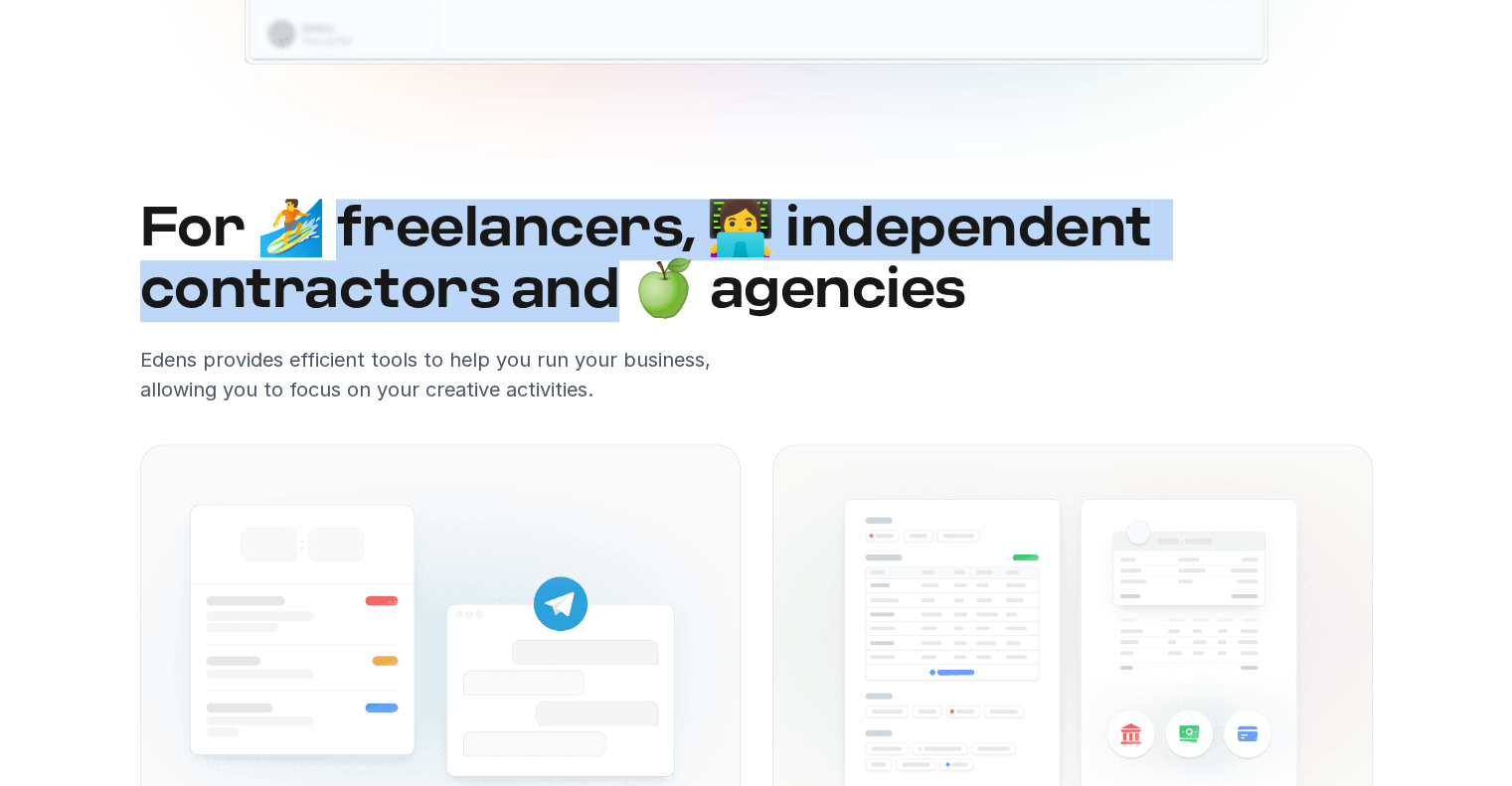 drag, startPoint x: 459, startPoint y: 249, endPoint x: 505, endPoint y: 321, distance: 85.44004 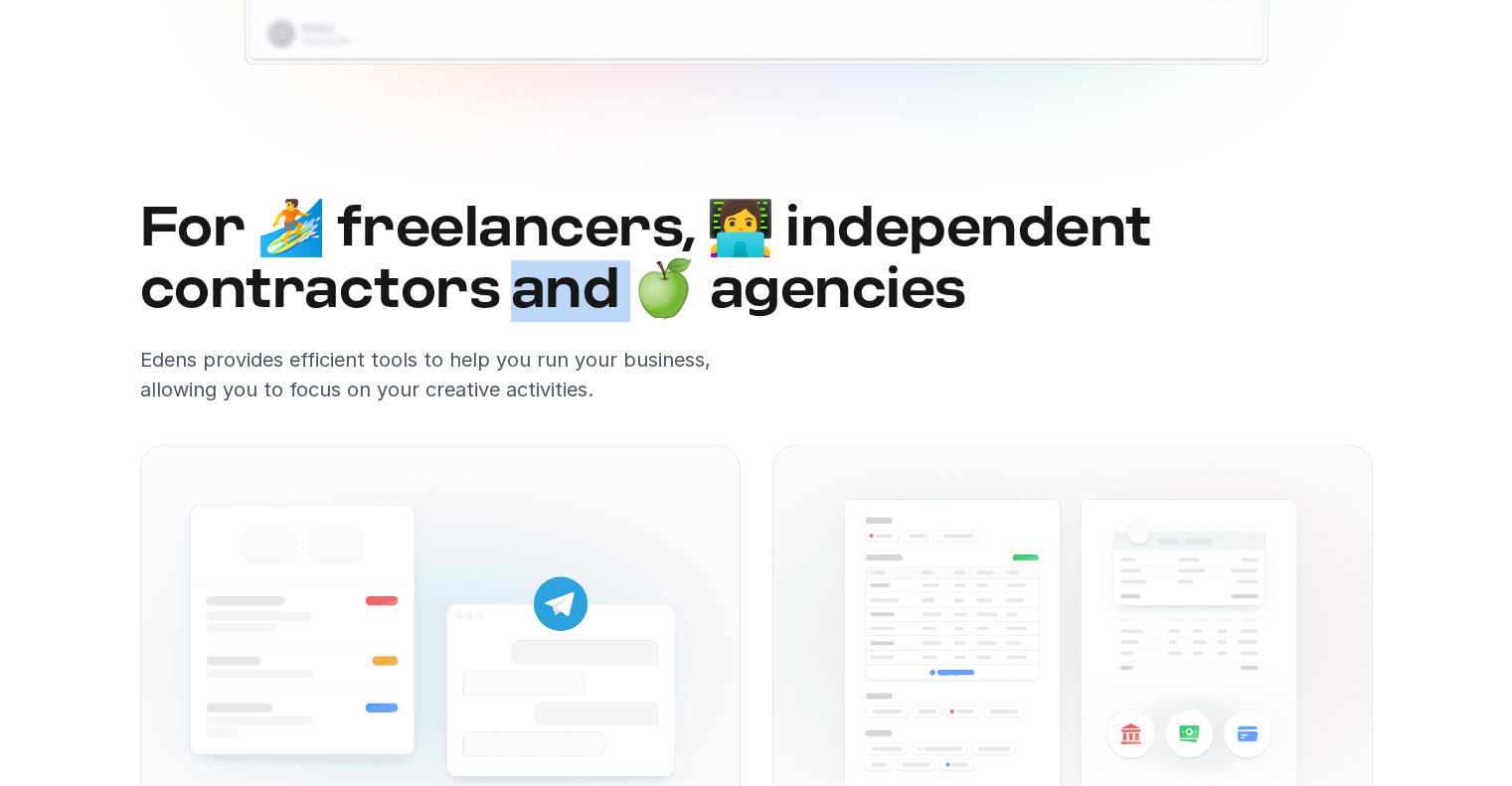 click on "For 🏄 freelancers, 👩‍💻 independent contractors and 🍏 agencies Edens provides efficient tools to help you run your business, allowing you to focus on your creative activities." at bounding box center (756, 321) 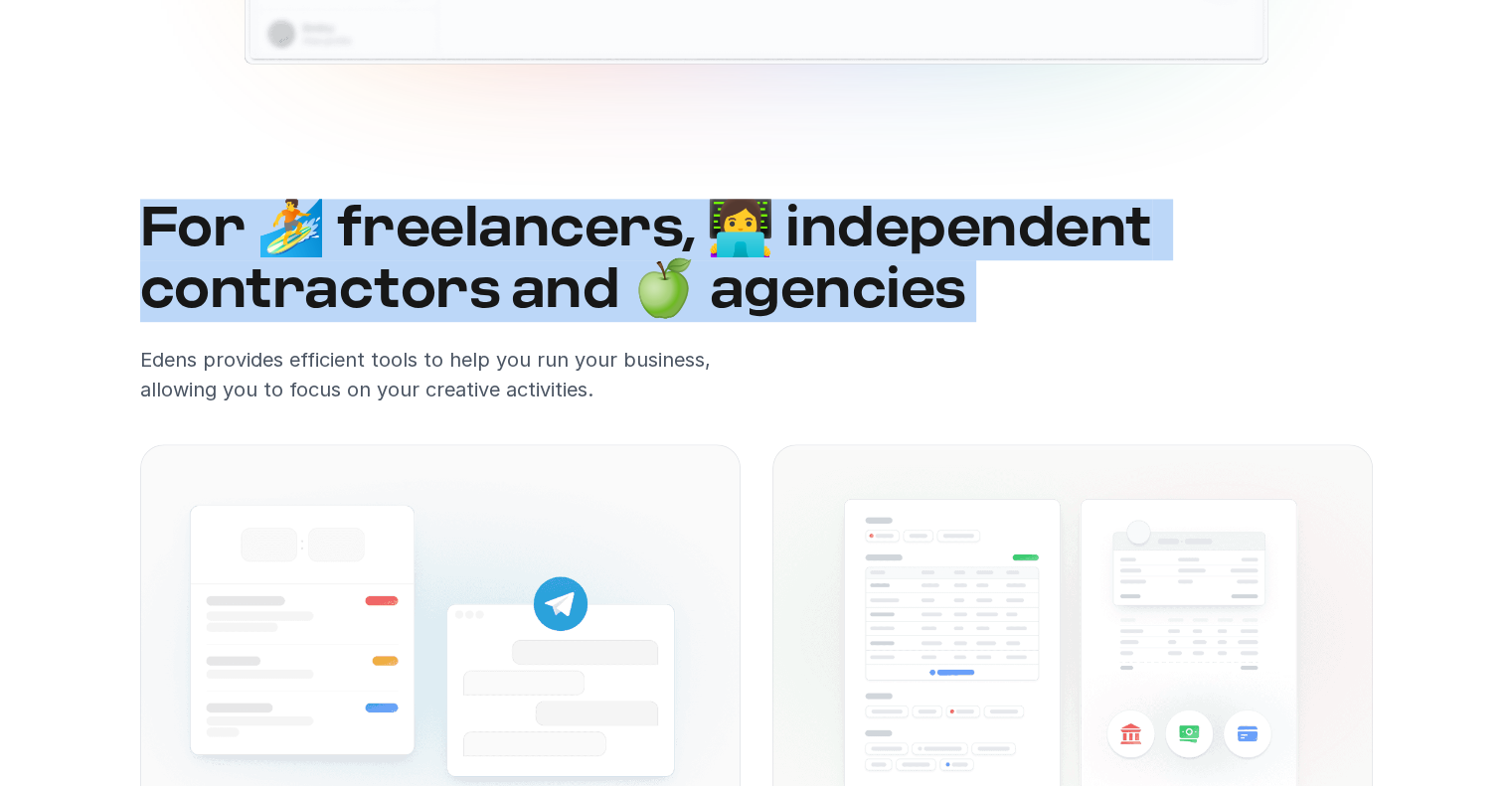 drag, startPoint x: 505, startPoint y: 321, endPoint x: 193, endPoint y: 234, distance: 323.90276 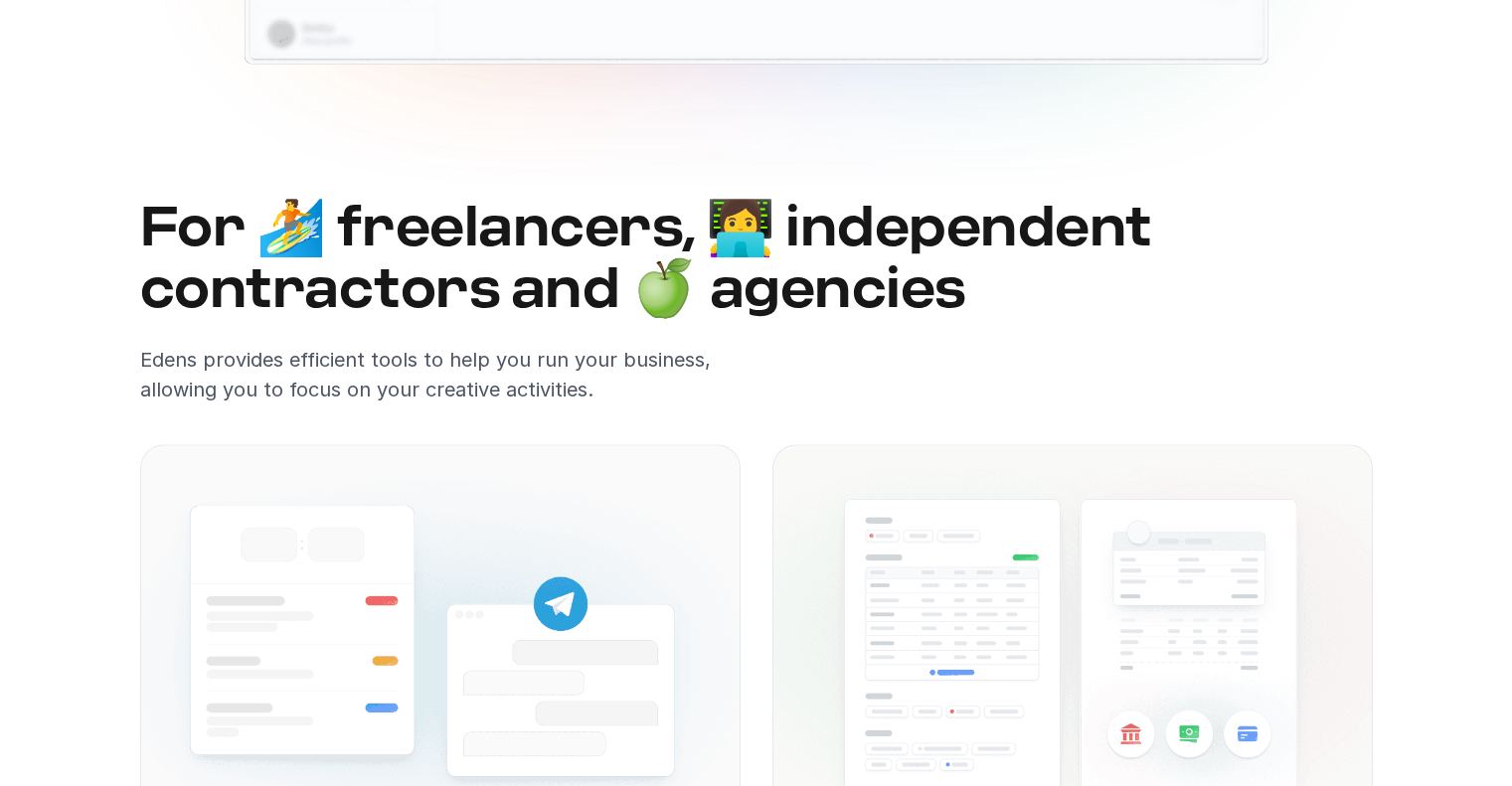 click on "[COMPANY] provides efficient tools to help you run your business, allowing you to focus on your creative activities." at bounding box center [440, 375] 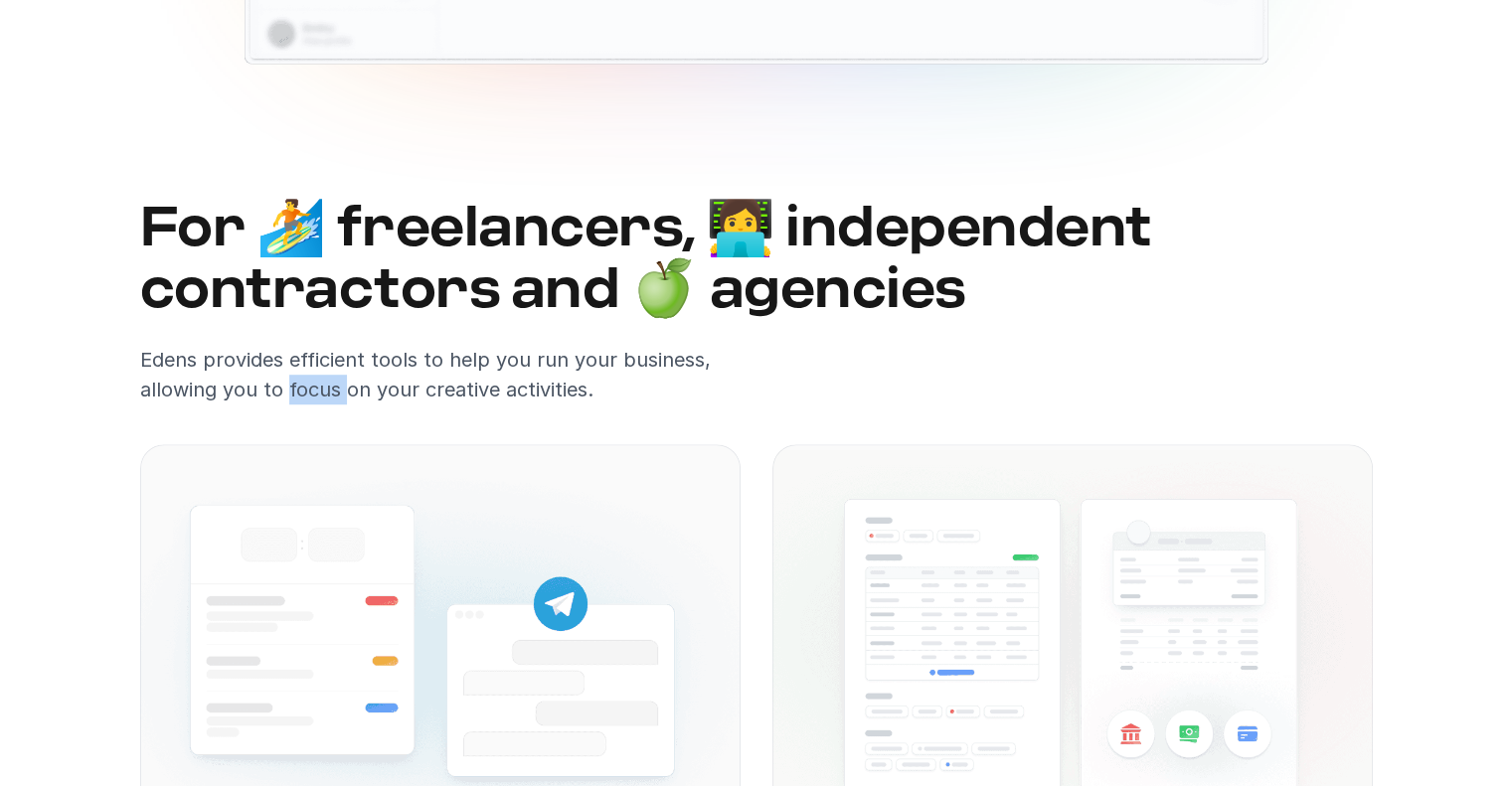 click on "[COMPANY] provides efficient tools to help you run your business, allowing you to focus on your creative activities." at bounding box center (440, 375) 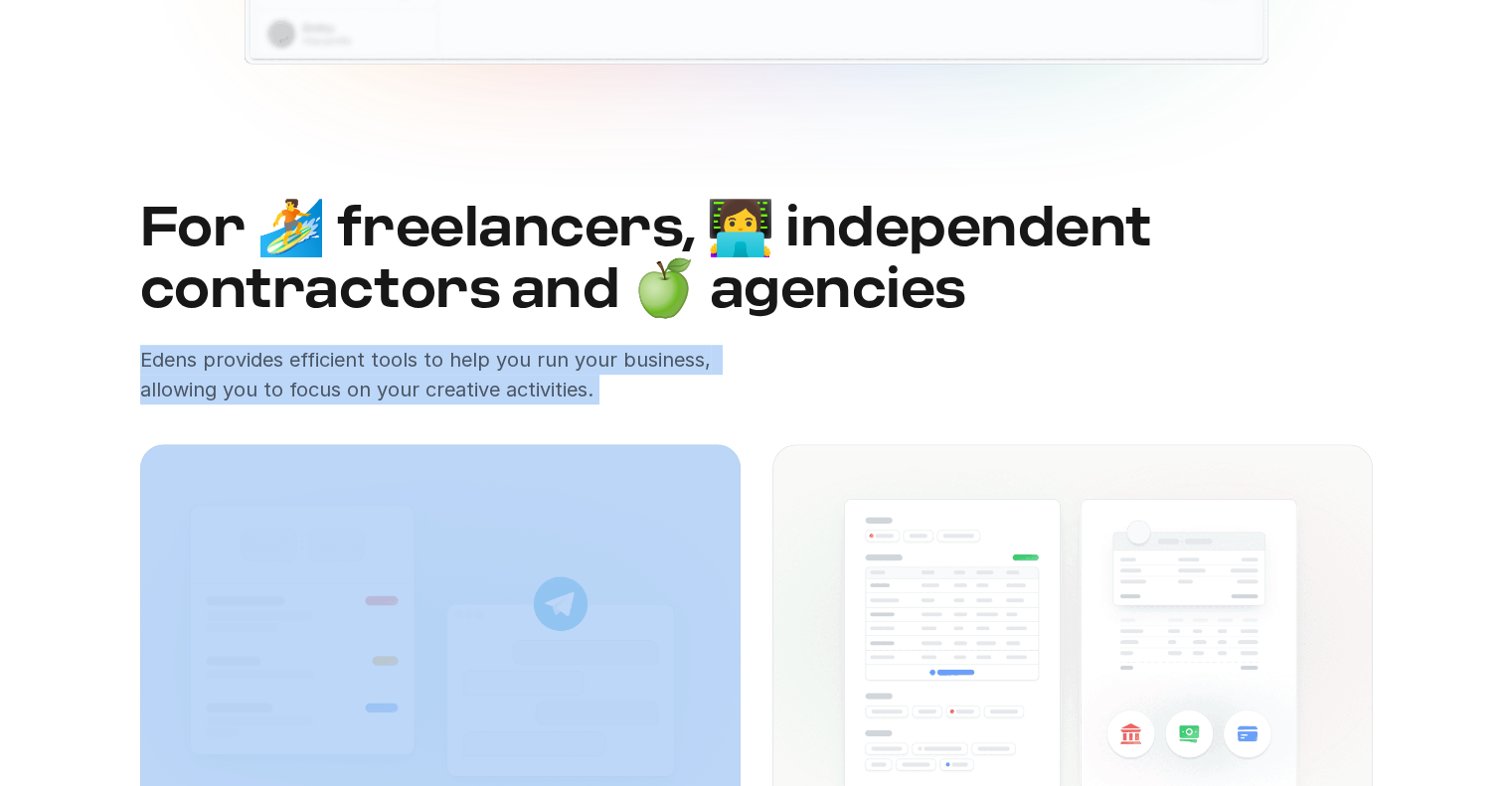 click on "[COMPANY] provides efficient tools to help you run your business, allowing you to focus on your creative activities." at bounding box center [440, 375] 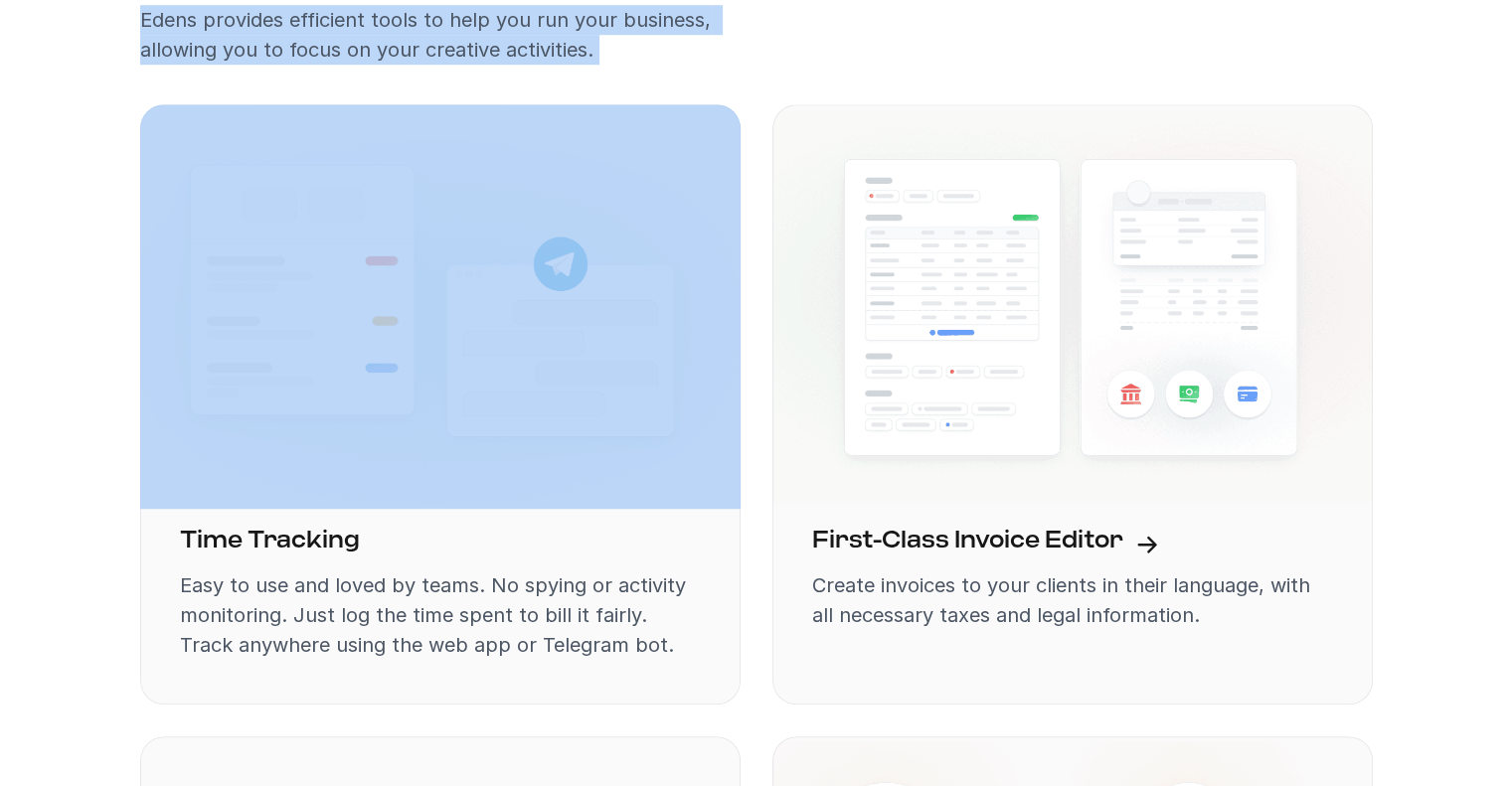 scroll, scrollTop: 1558, scrollLeft: 0, axis: vertical 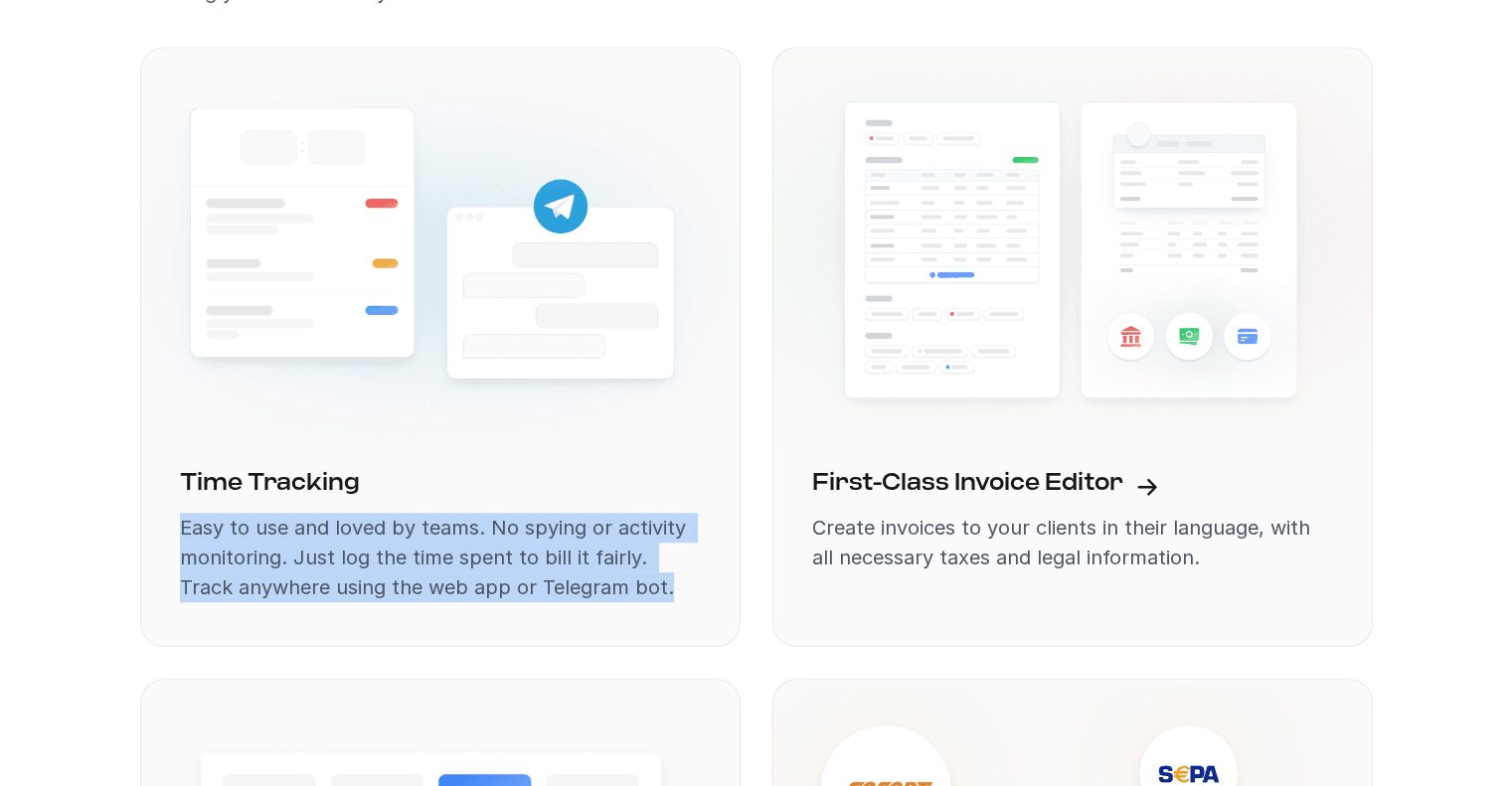 click on "Easy to use and loved by teams. No spying or activity monitoring. Just log the time spent to bill it fairly. Track anywhere using the web app or Telegram bot." at bounding box center [440, 557] 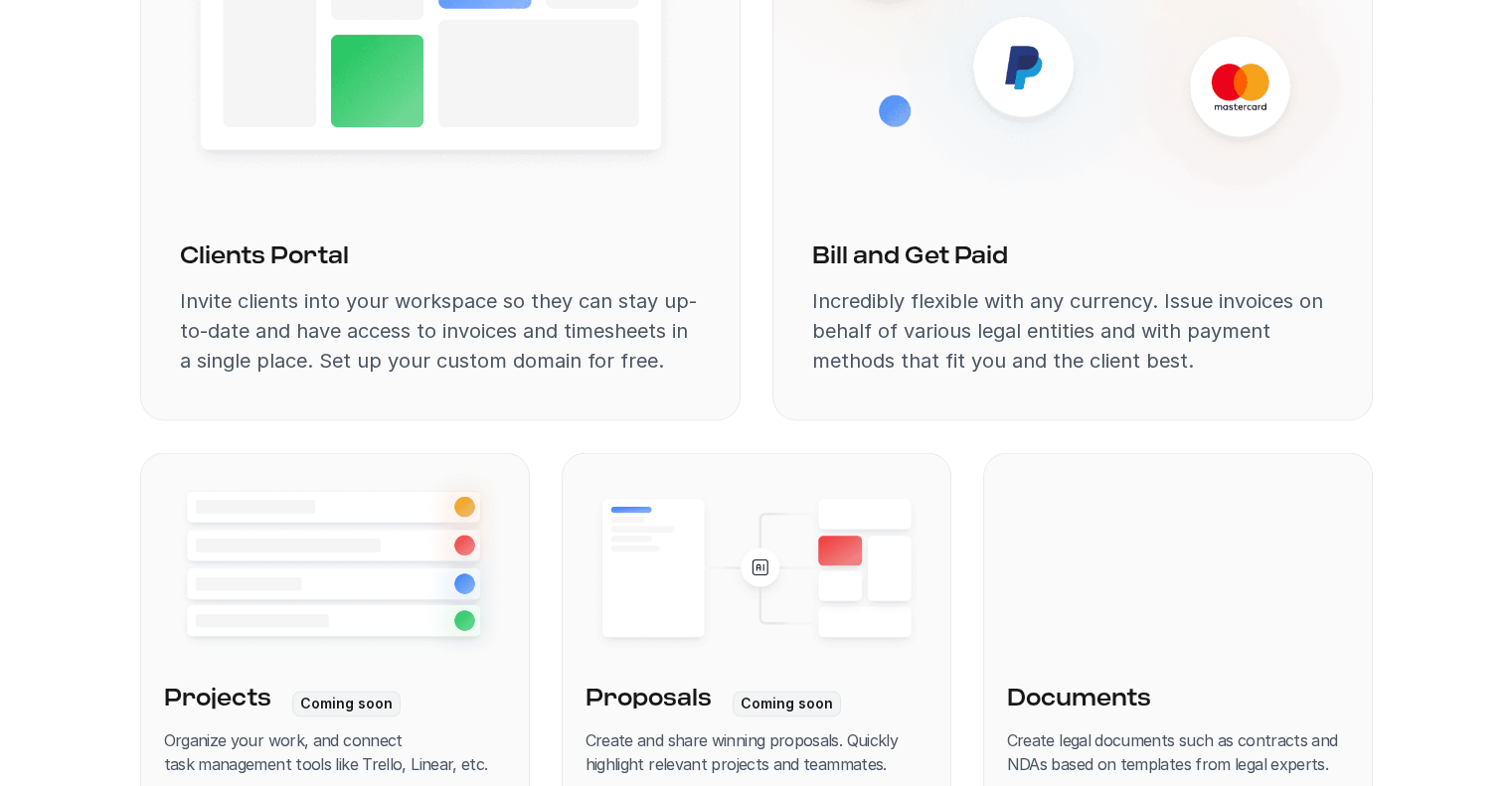scroll, scrollTop: 1956, scrollLeft: 0, axis: vertical 